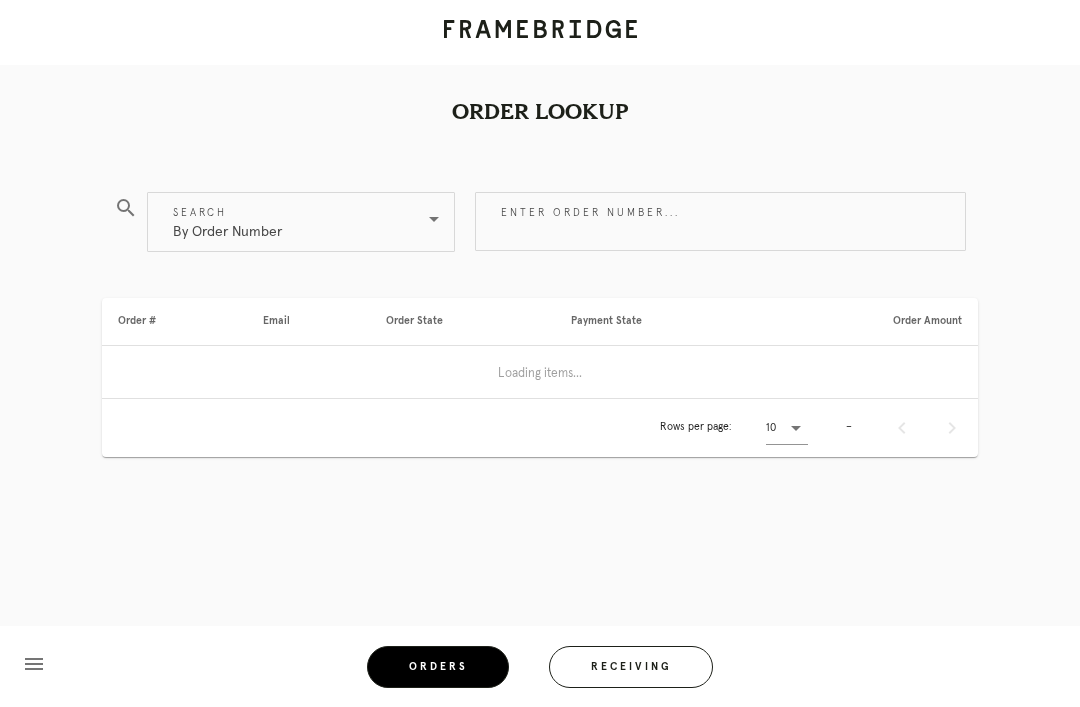 scroll, scrollTop: 0, scrollLeft: 0, axis: both 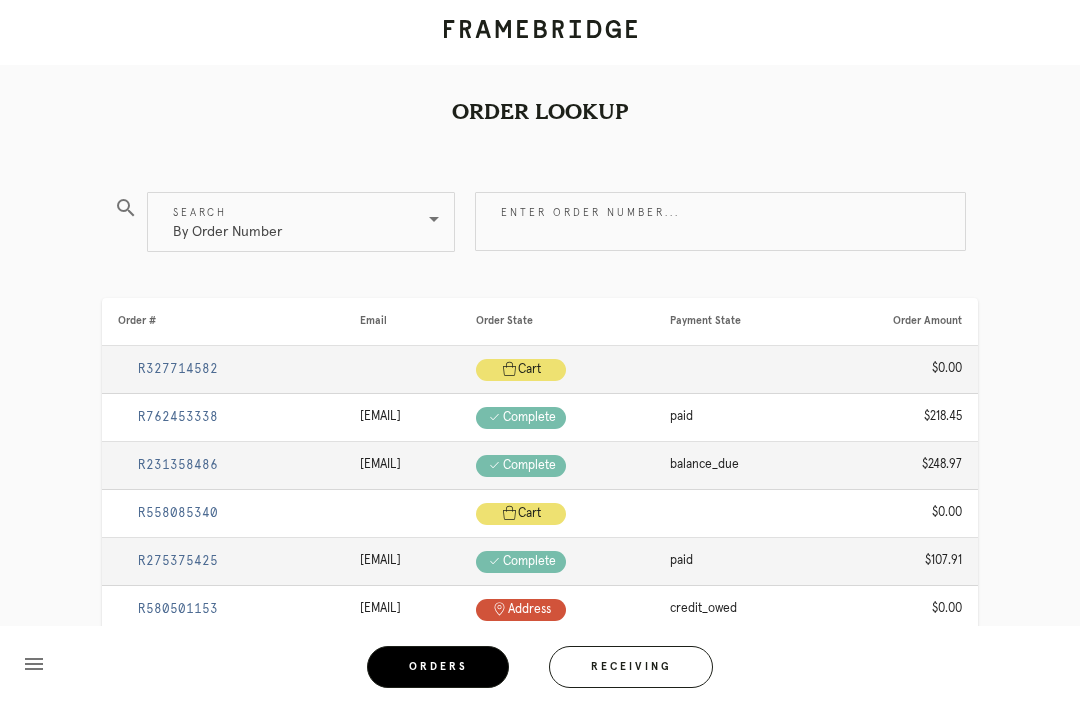 click on "Enter order number..." at bounding box center (720, 221) 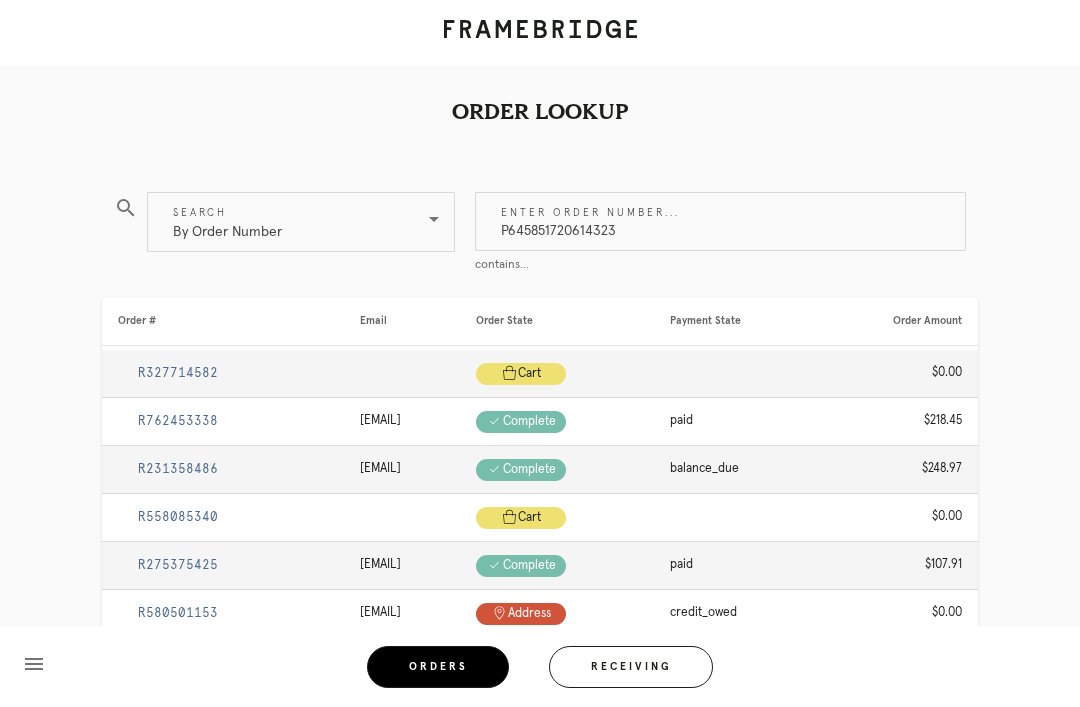 type on "P645851720614323" 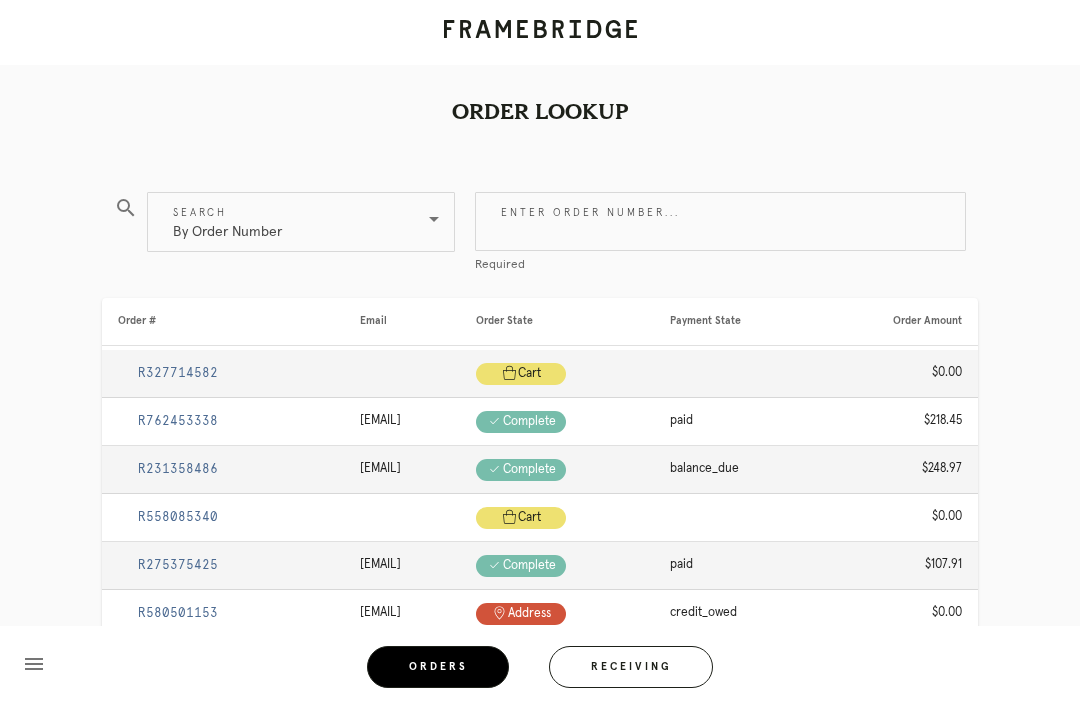 click on "Enter order number..." at bounding box center (720, 221) 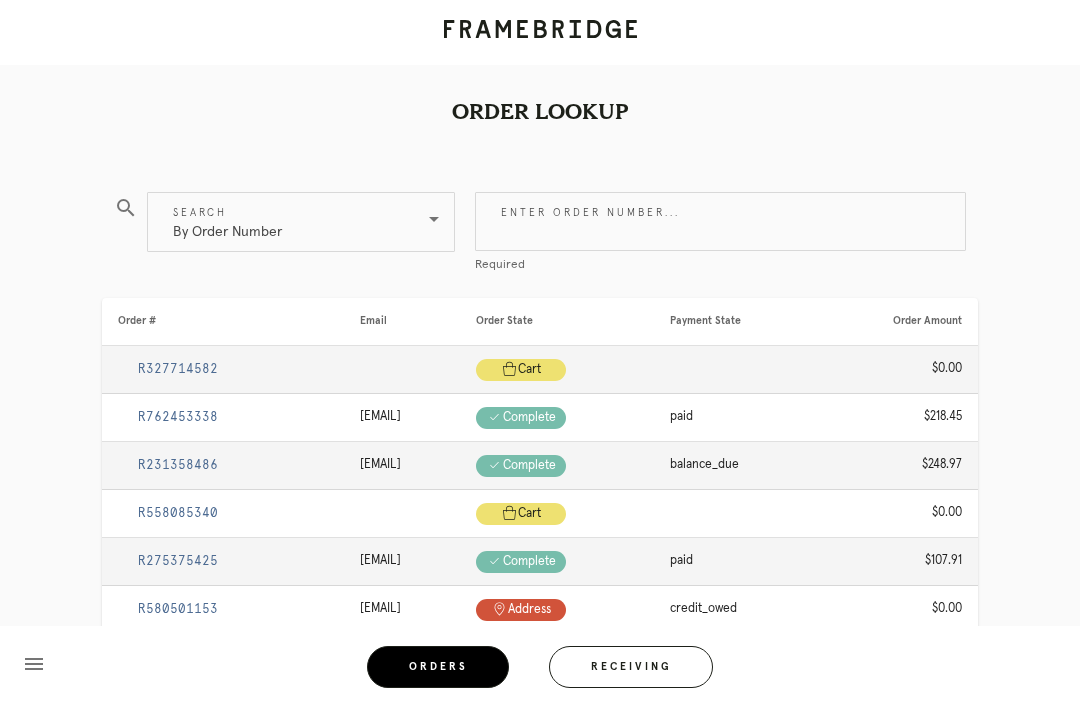 click on "Receiving" at bounding box center (631, 667) 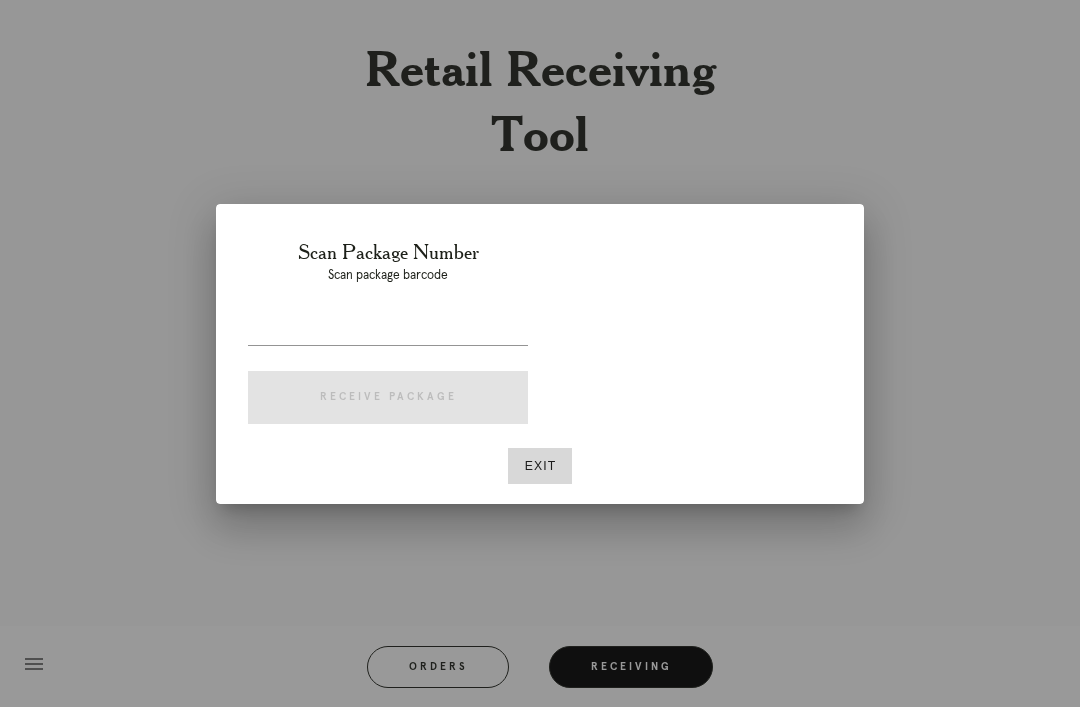 click at bounding box center [388, 329] 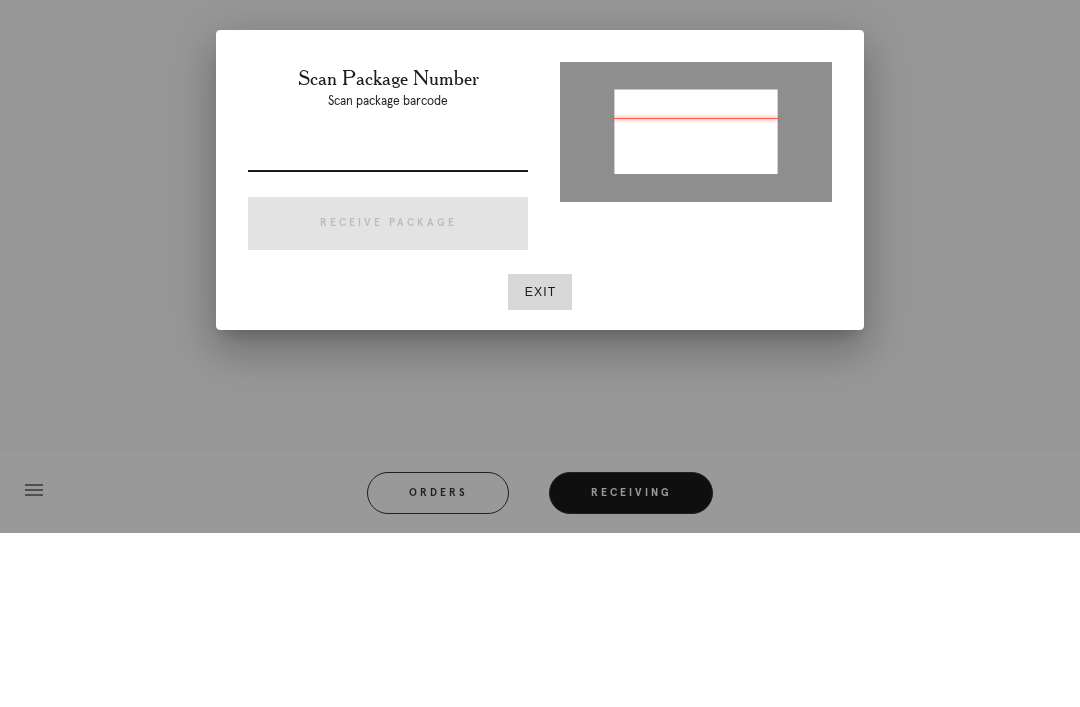 click at bounding box center (388, 329) 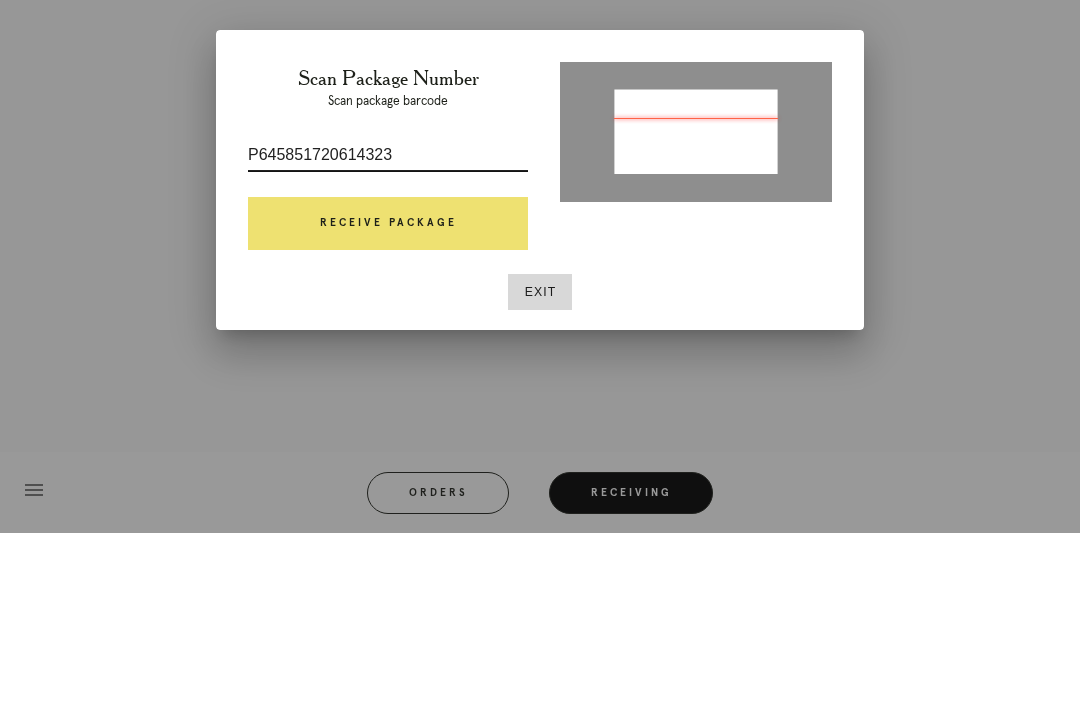 type on "P645851720614323" 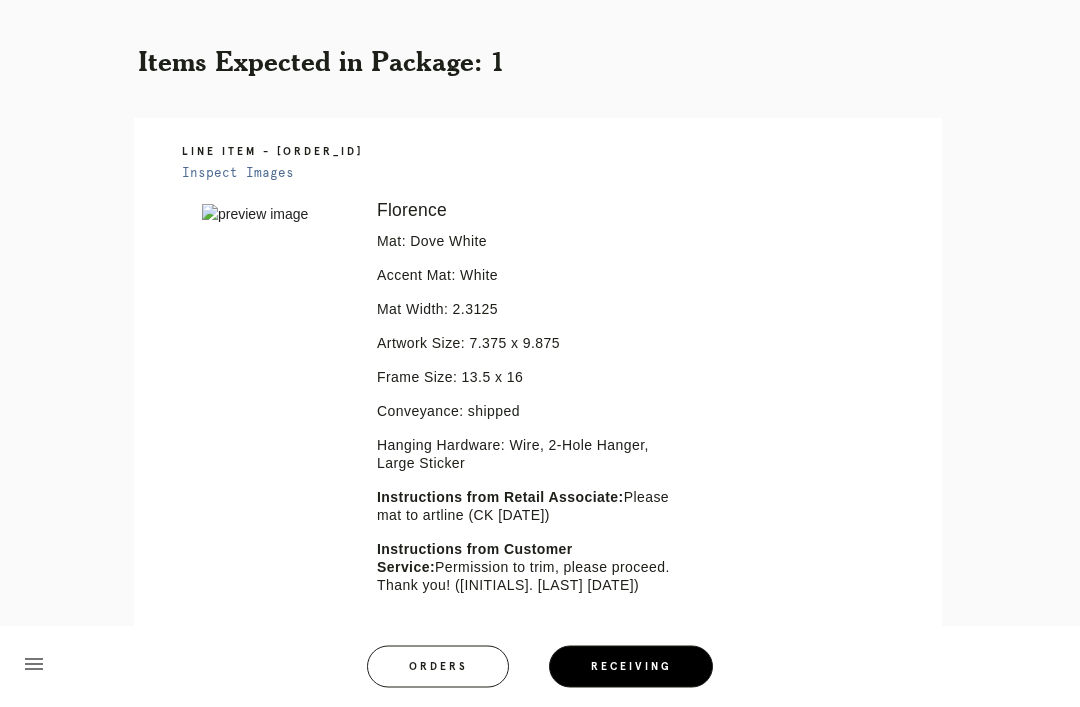 scroll, scrollTop: 538, scrollLeft: 0, axis: vertical 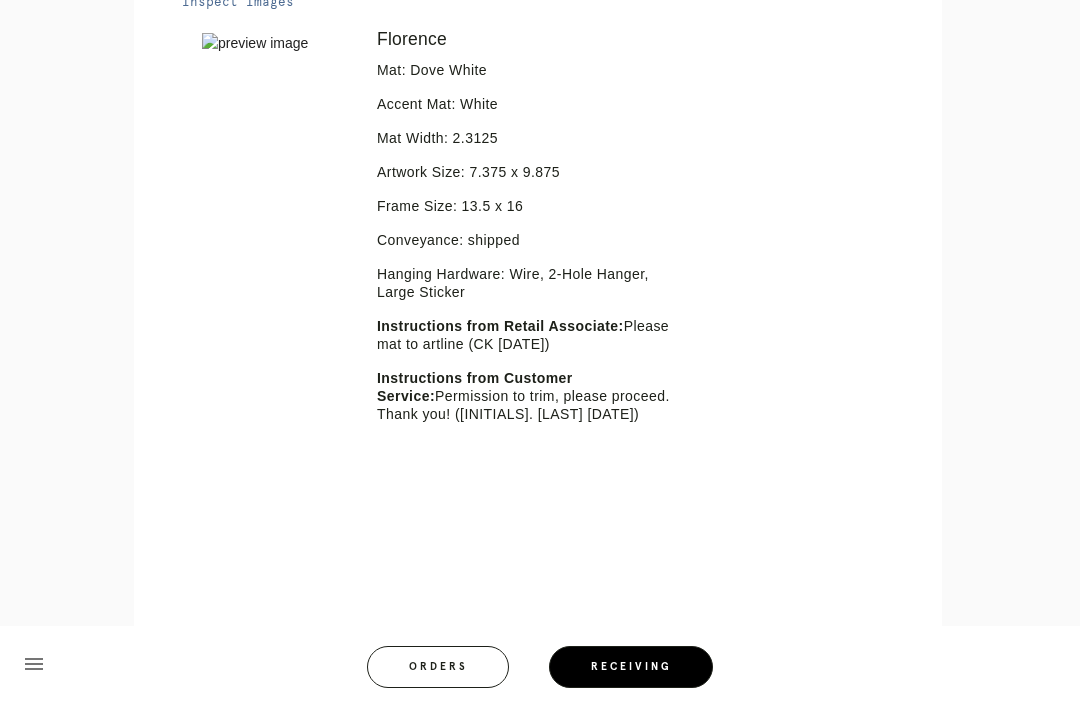 click on "Orders" at bounding box center (438, 667) 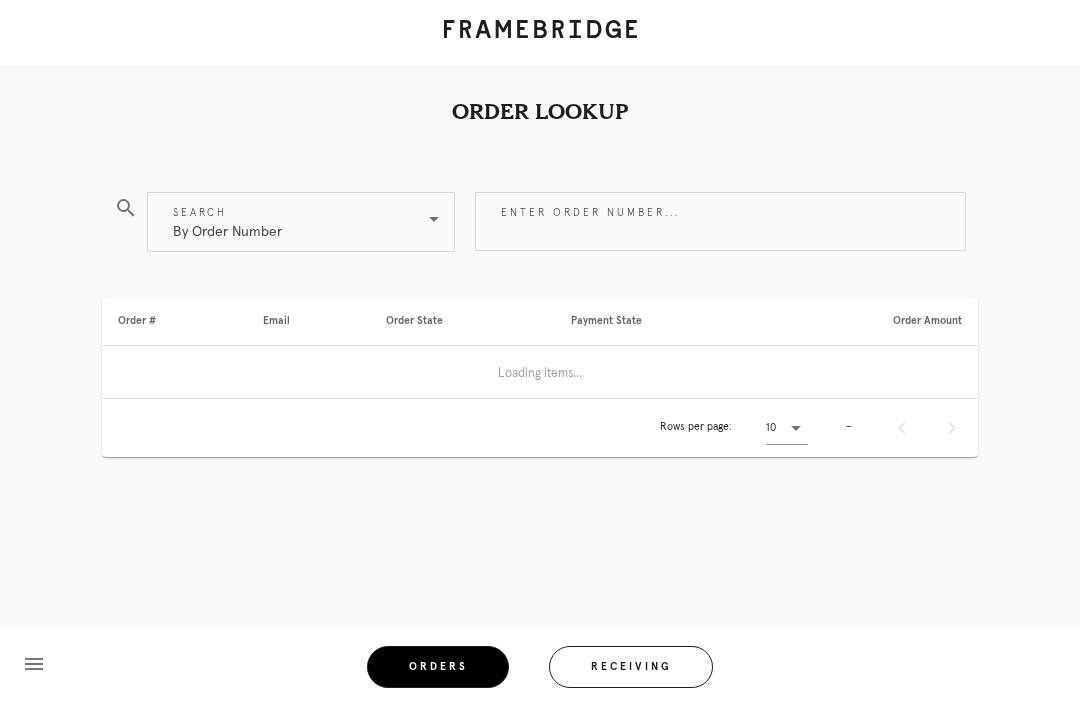click at bounding box center (720, 266) 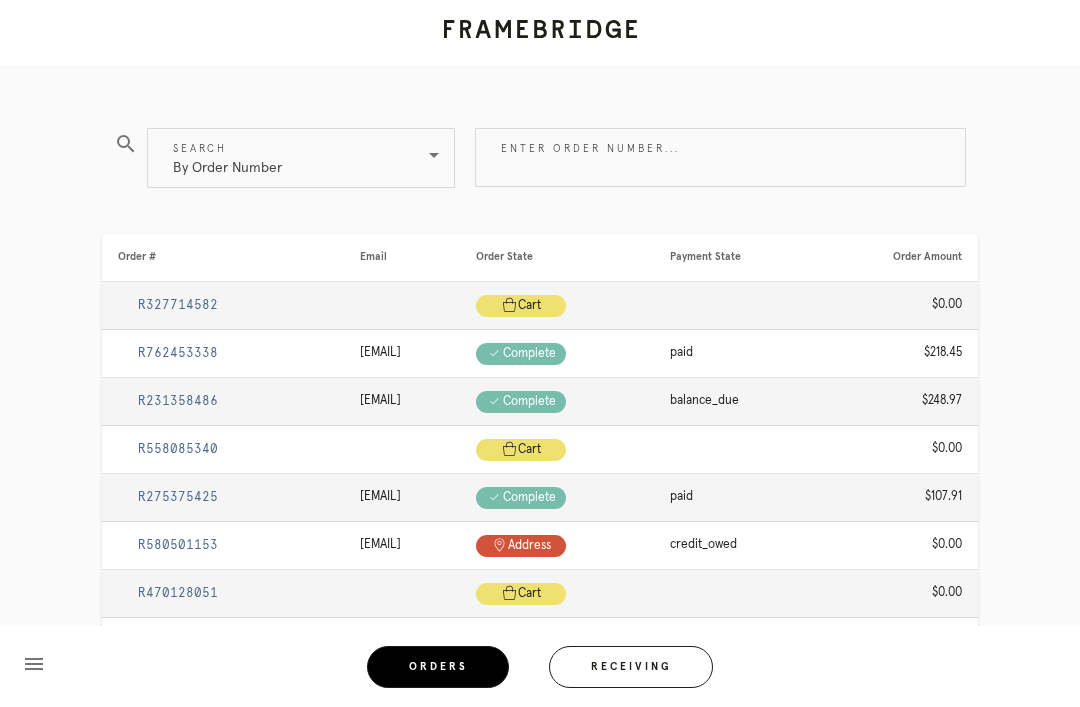 click on "Enter order number..." at bounding box center (720, 157) 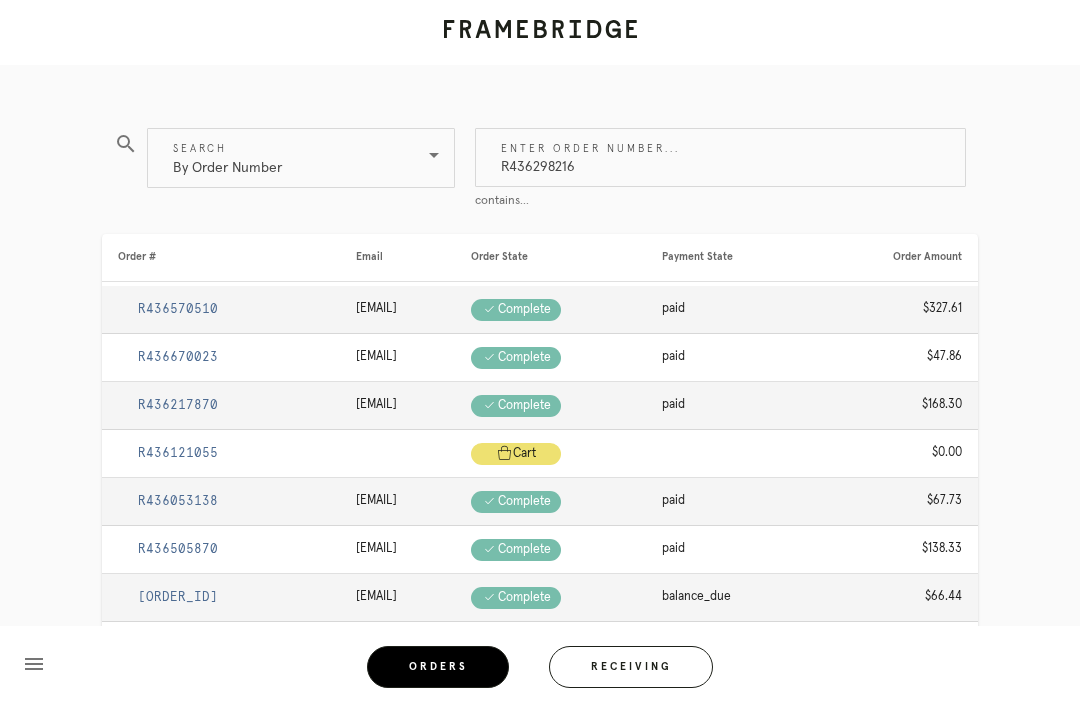 type on "R436298216" 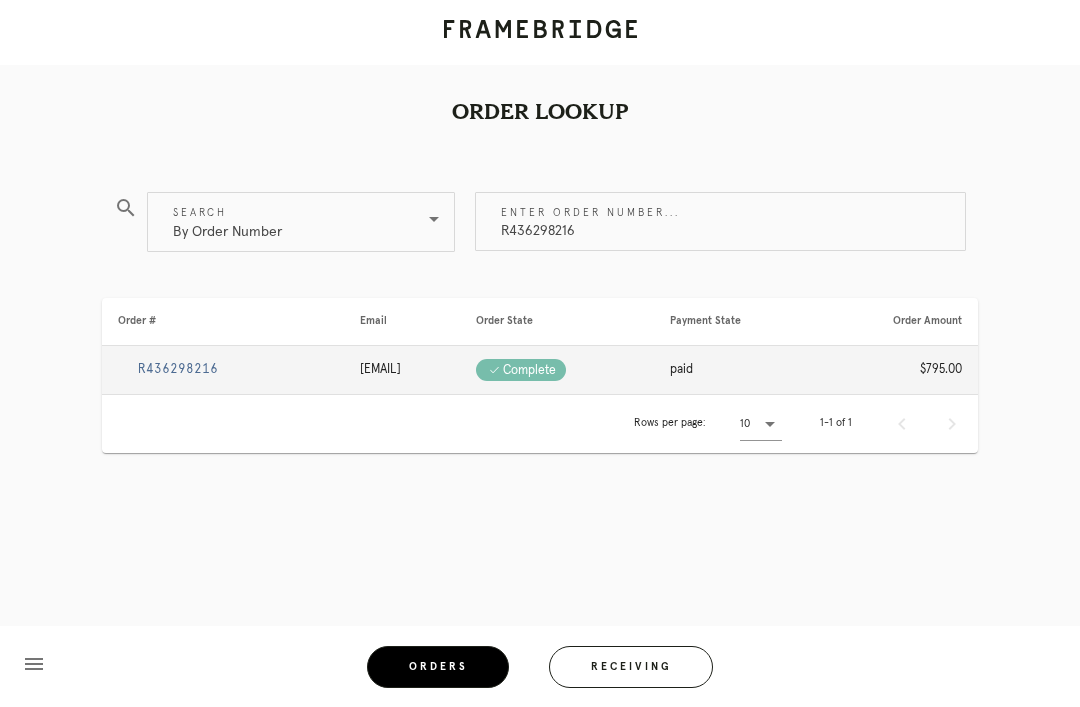 click on "R436298216" at bounding box center (178, 369) 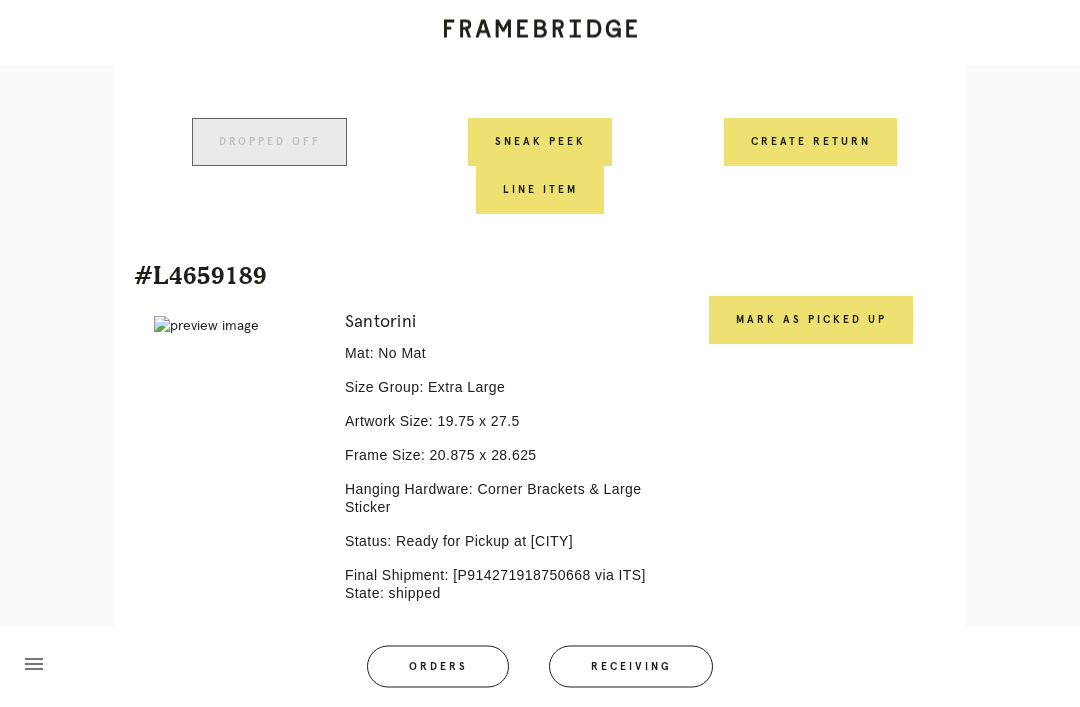 click on "Mark as Picked Up" at bounding box center [811, 321] 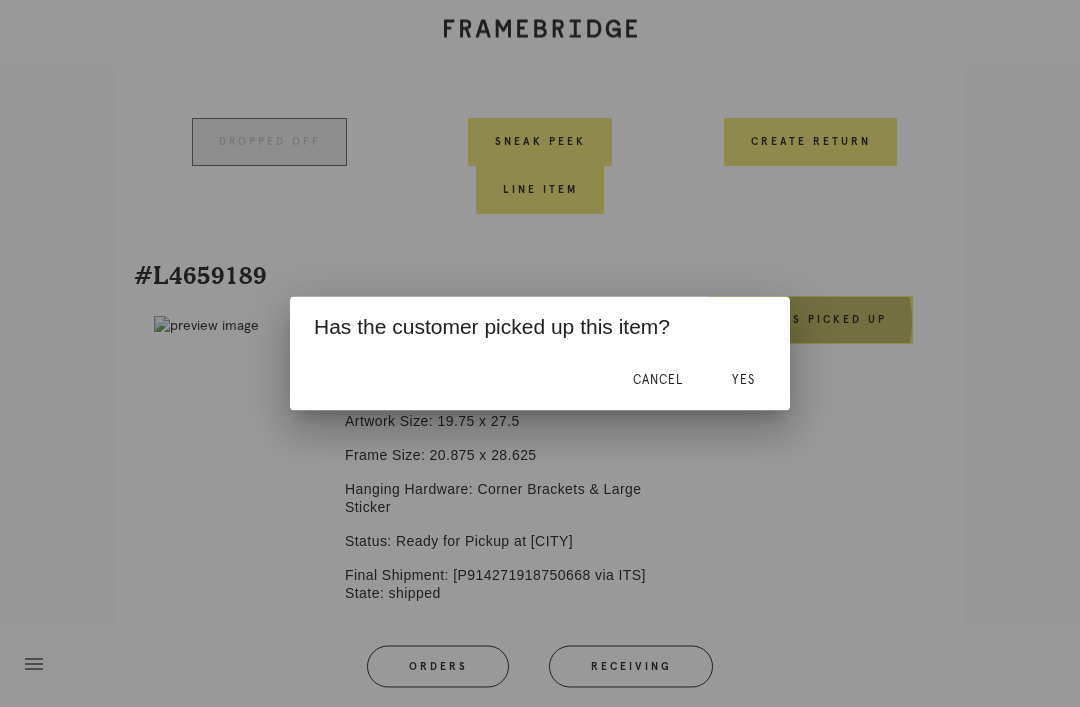 scroll, scrollTop: 855, scrollLeft: 0, axis: vertical 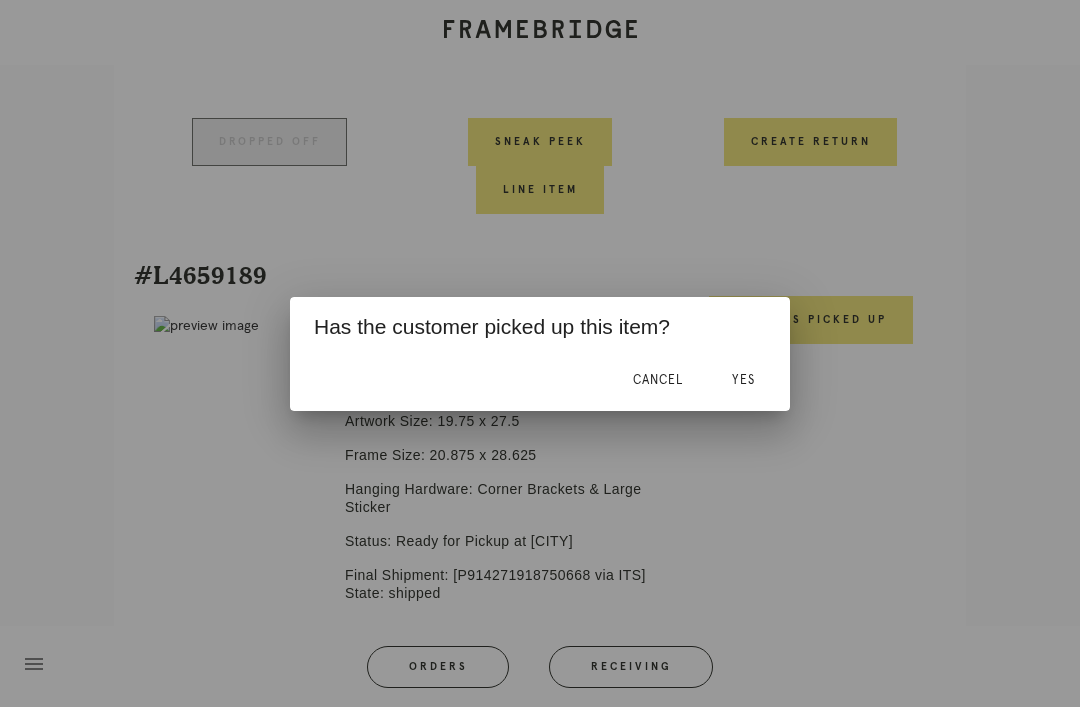 click on "Yes" at bounding box center [743, 380] 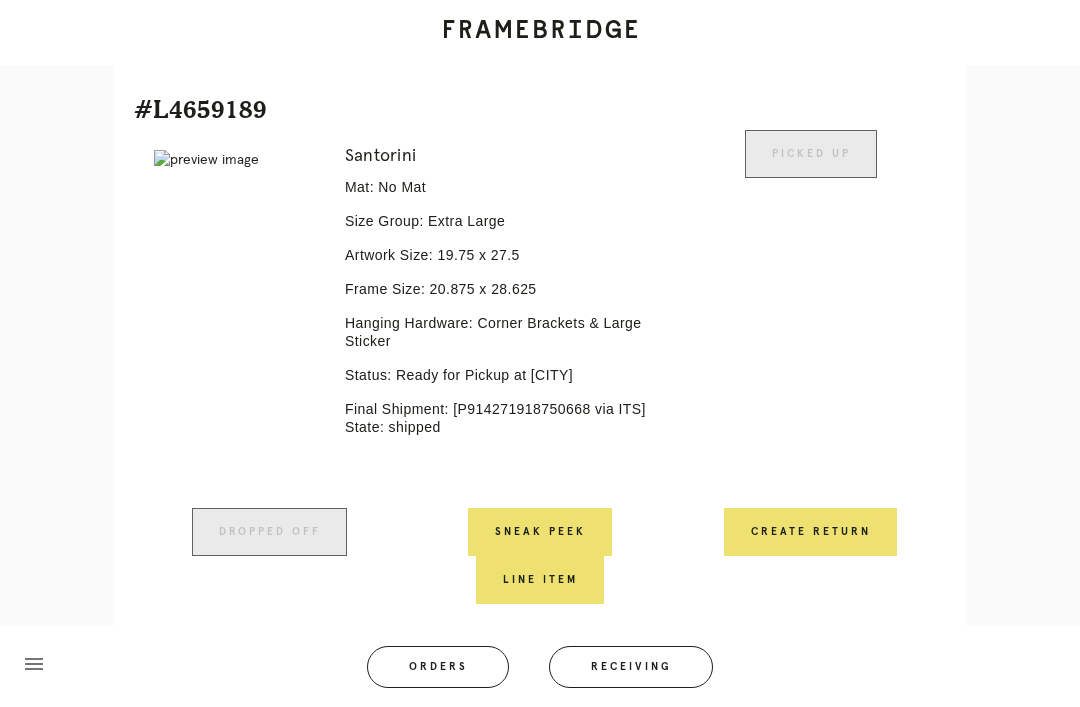 scroll, scrollTop: 1167, scrollLeft: 0, axis: vertical 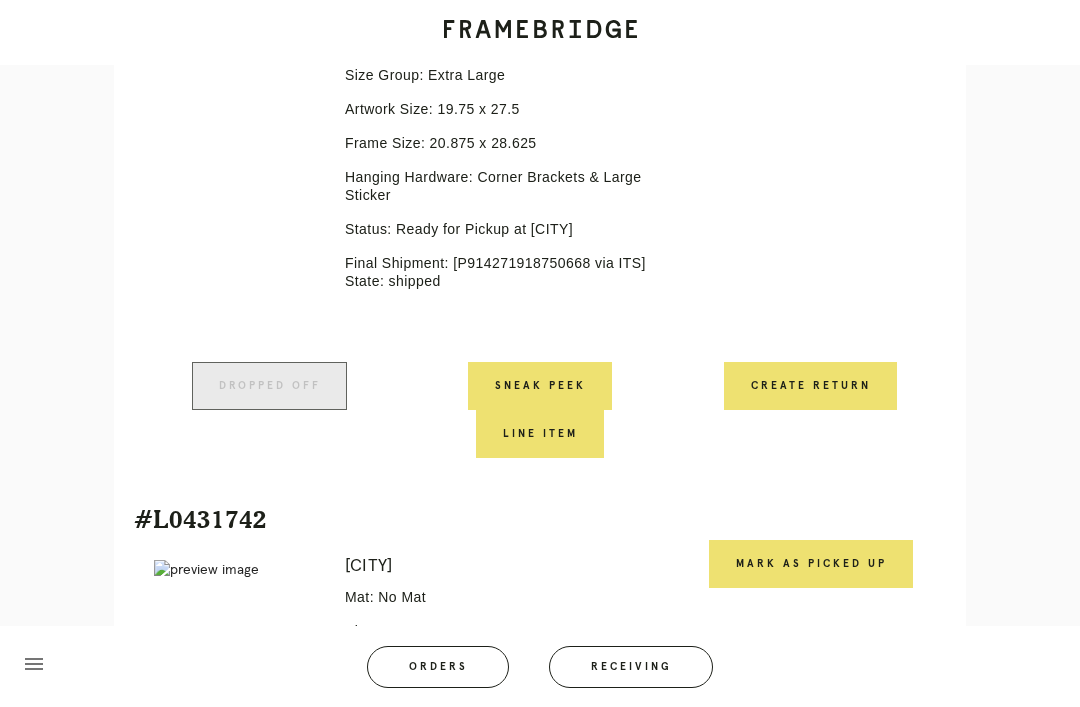 click on "Mark as Picked Up" at bounding box center [811, 564] 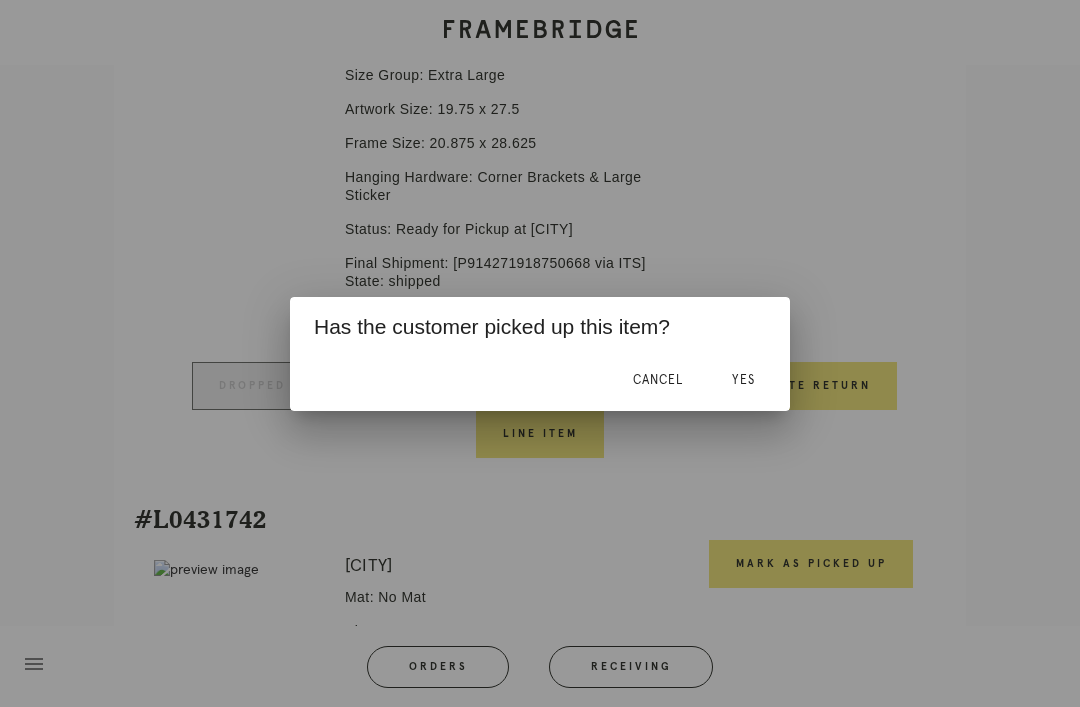 click on "Yes" at bounding box center (743, 381) 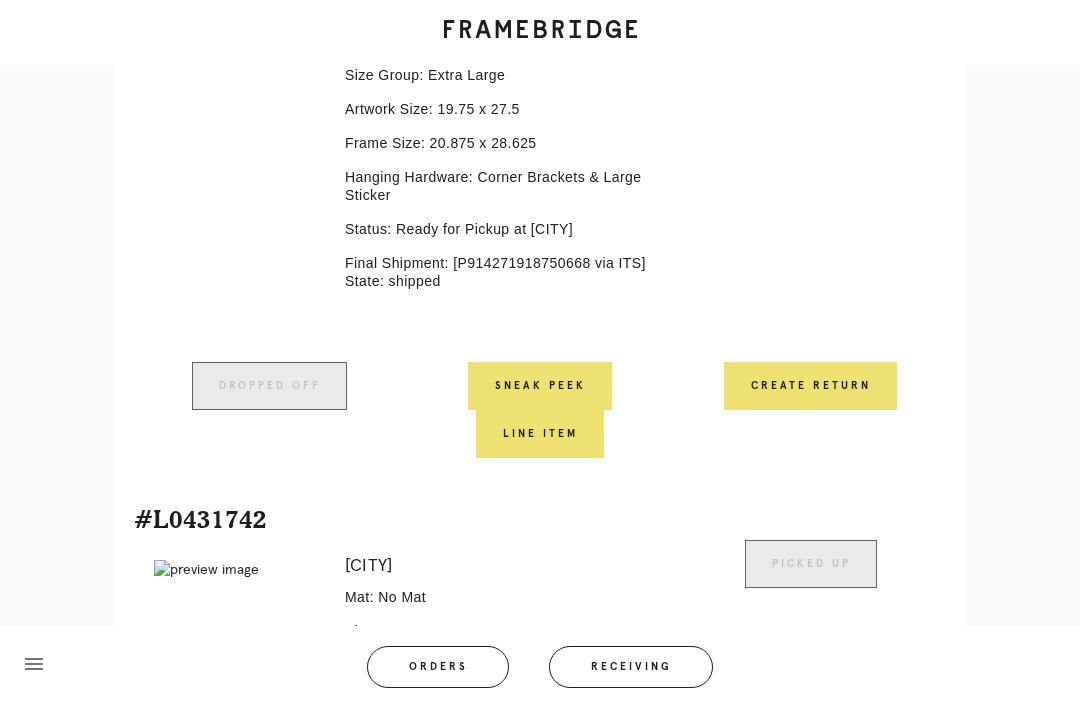 click on "Orders" at bounding box center (438, 667) 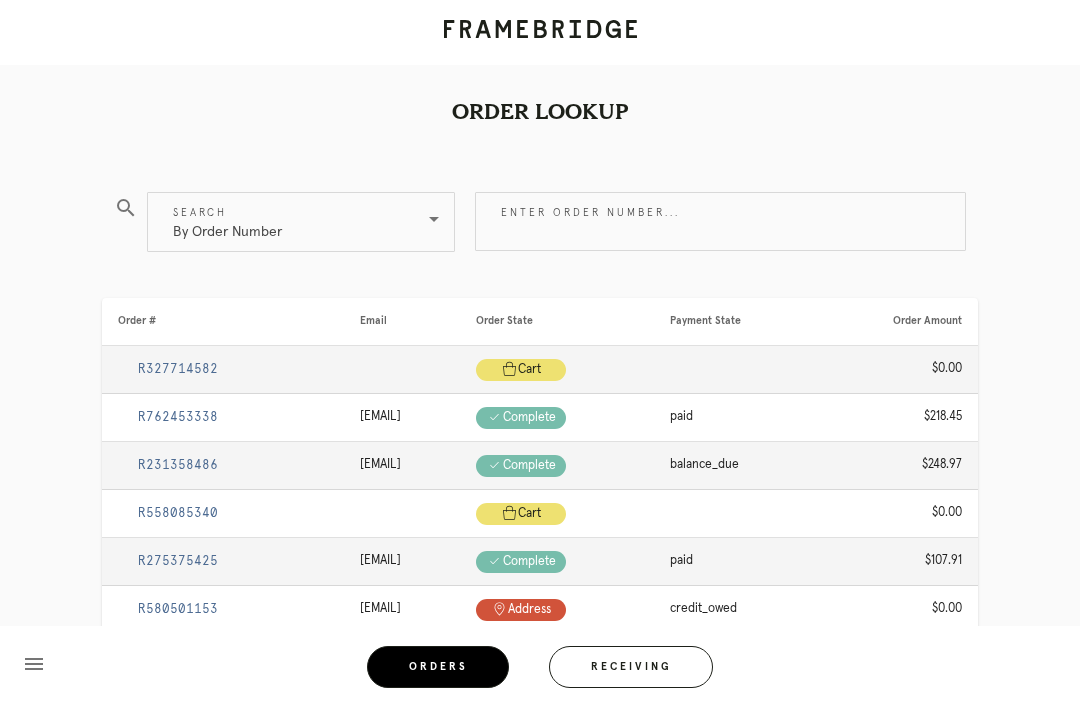 click on "Enter order number..." at bounding box center [720, 221] 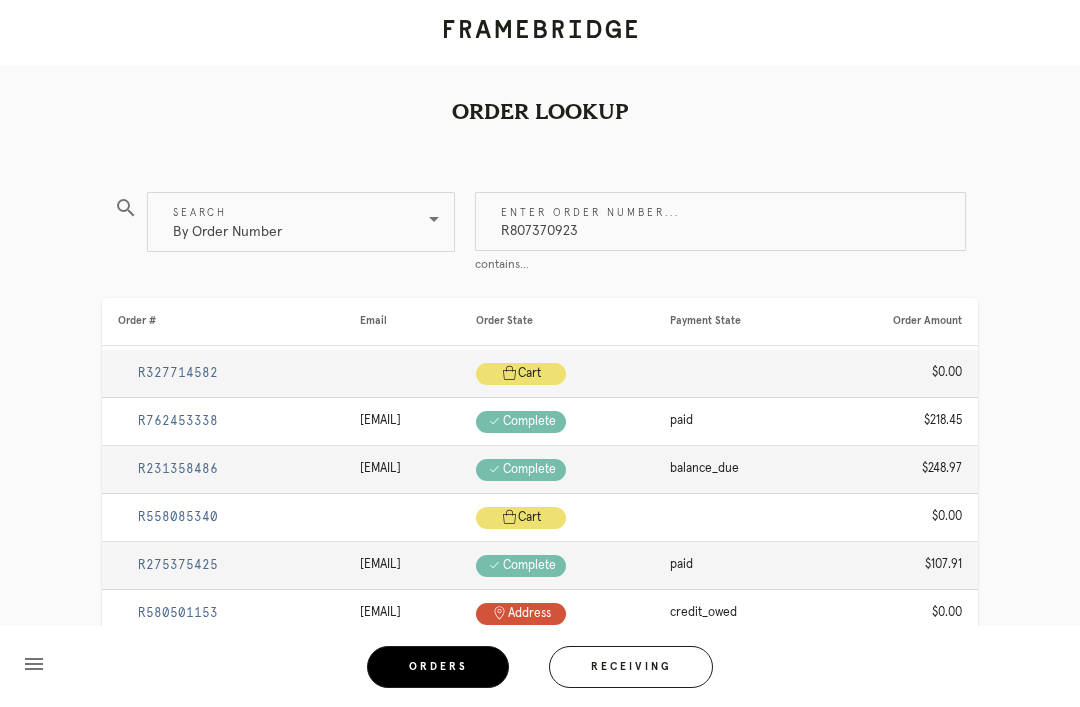 type on "R807370923" 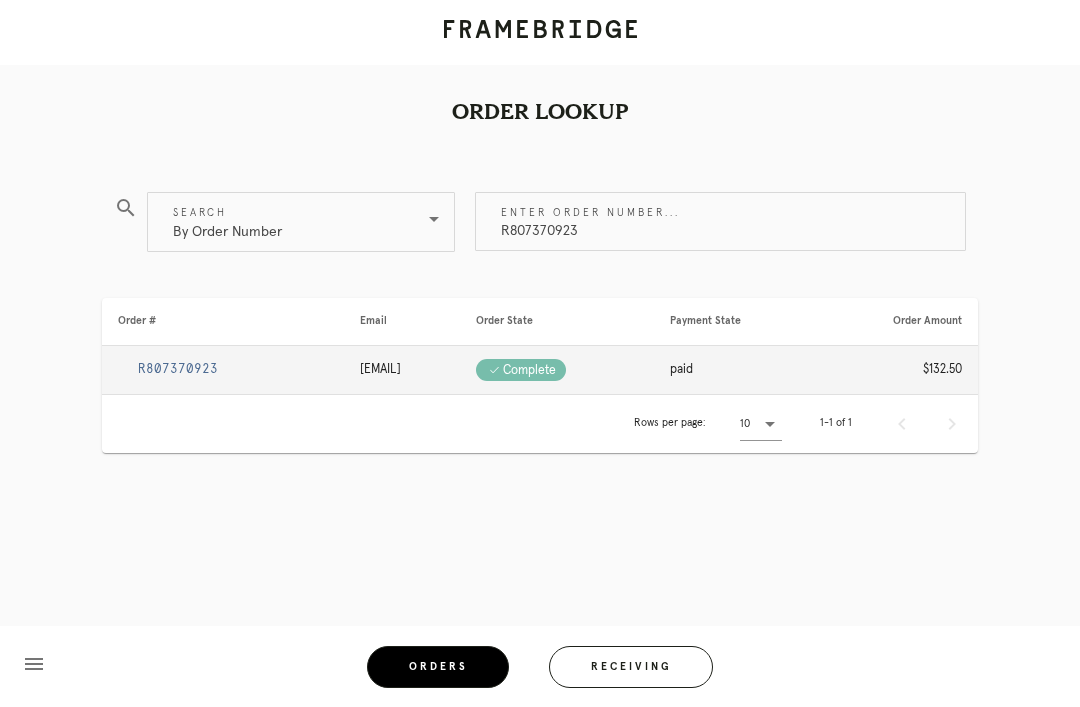 click on "R807370923" at bounding box center (223, 370) 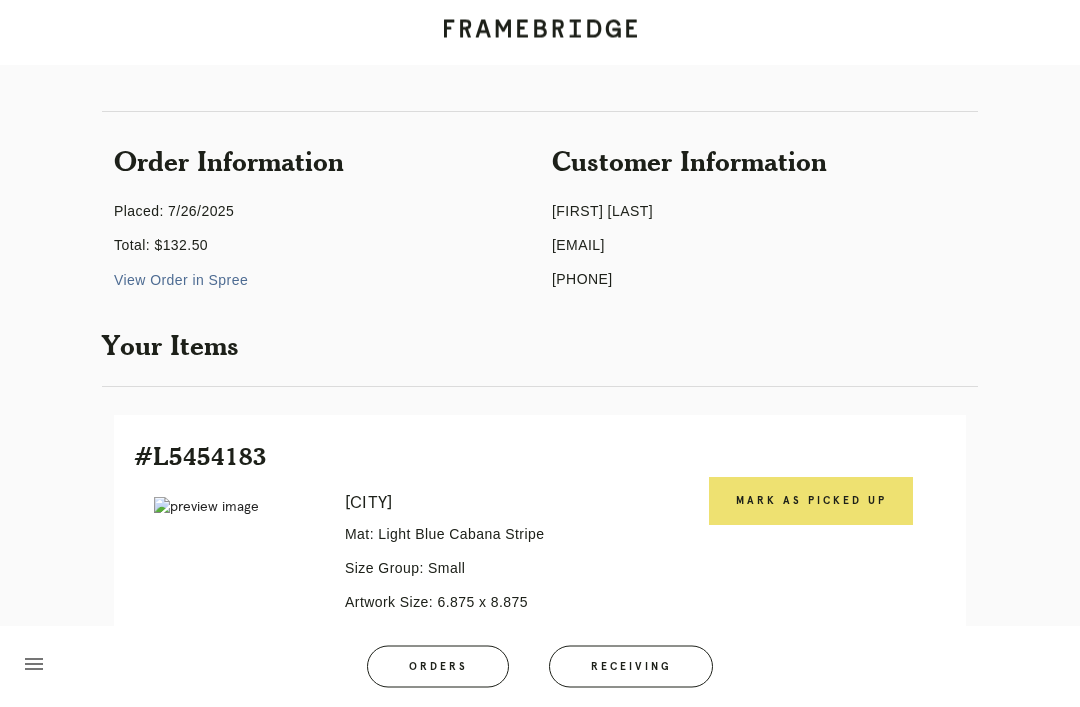 scroll, scrollTop: 446, scrollLeft: 0, axis: vertical 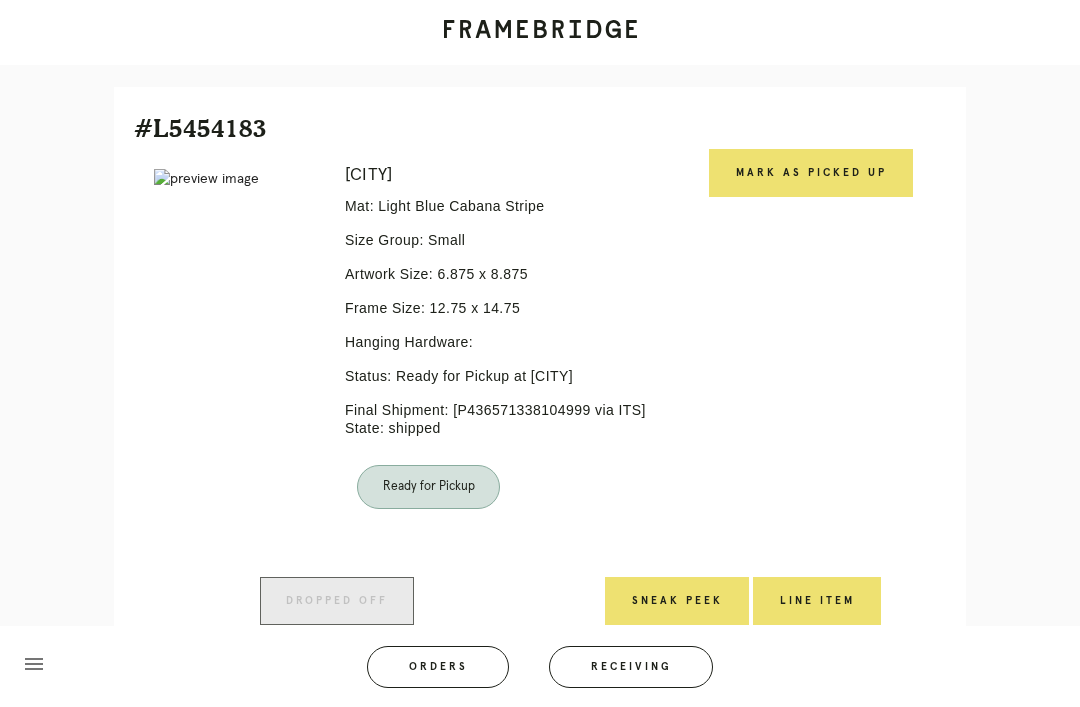 click on "Mark as Picked Up" at bounding box center (811, 173) 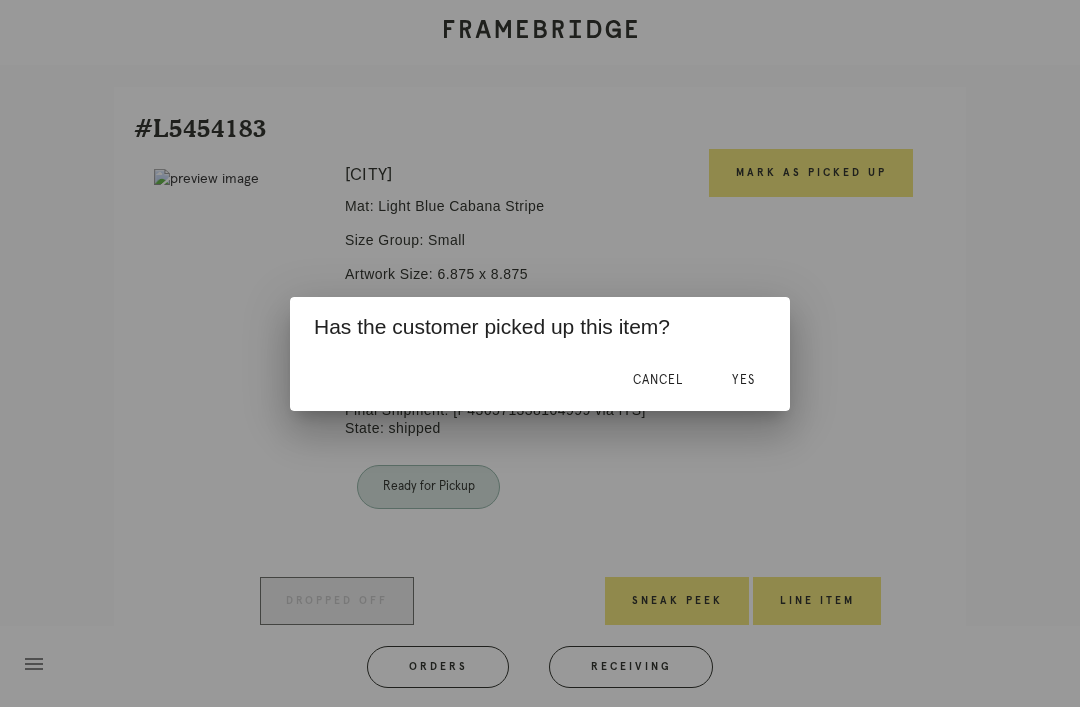 click on "Cancel" at bounding box center [658, 381] 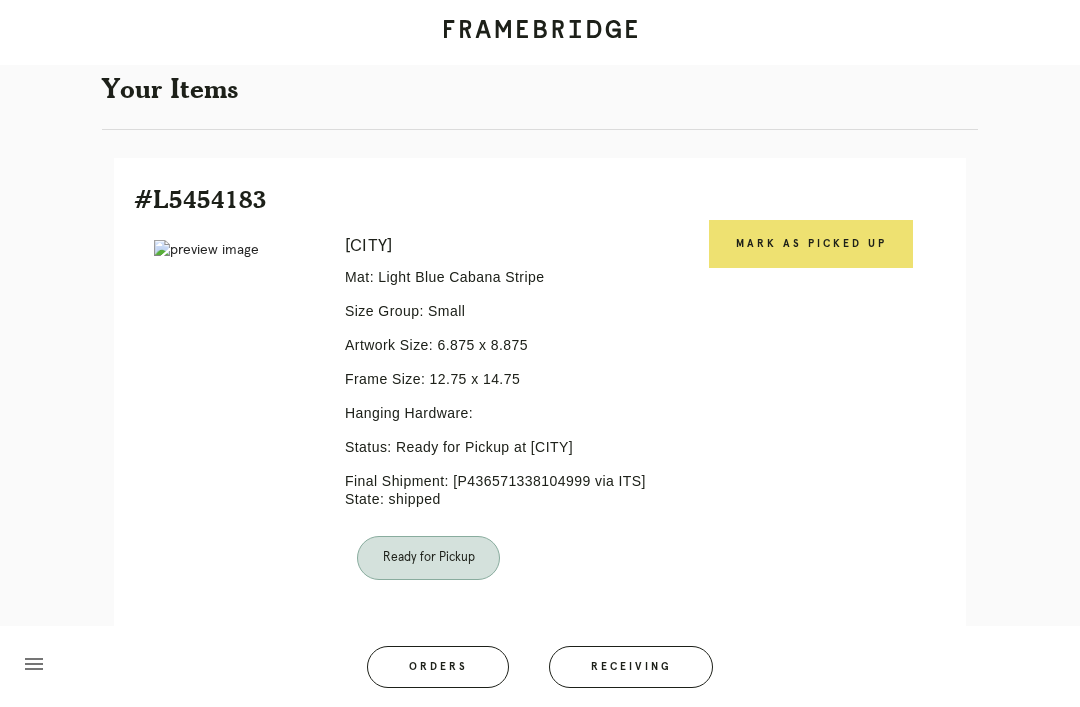 scroll, scrollTop: 345, scrollLeft: 0, axis: vertical 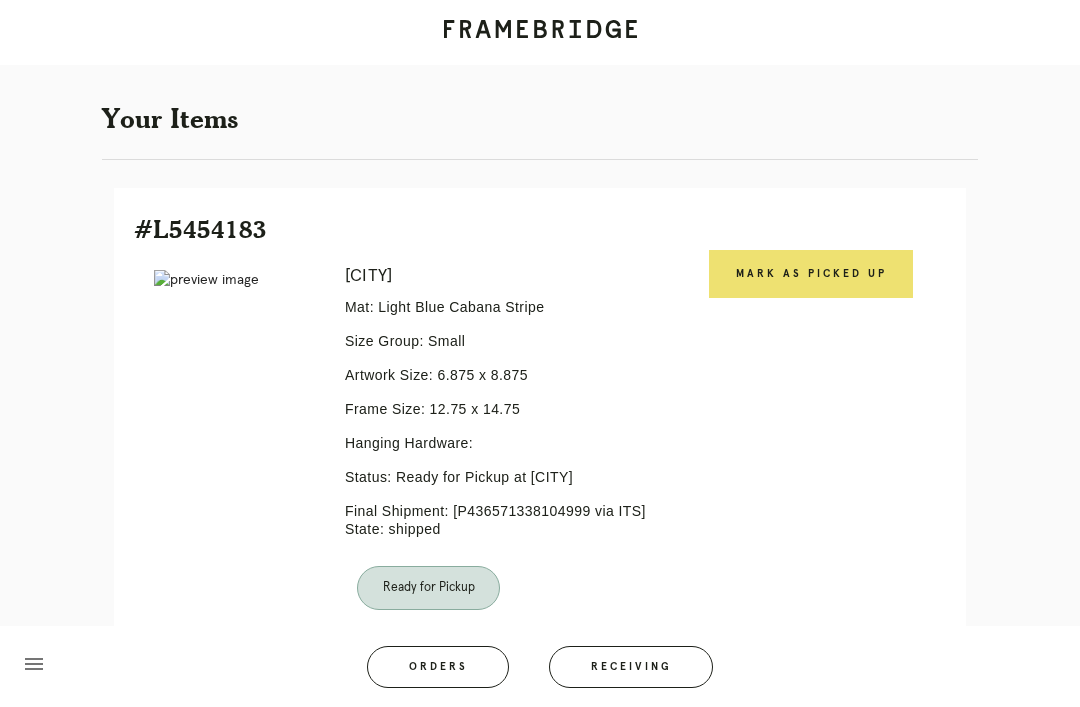 click on "Orders" at bounding box center [438, 667] 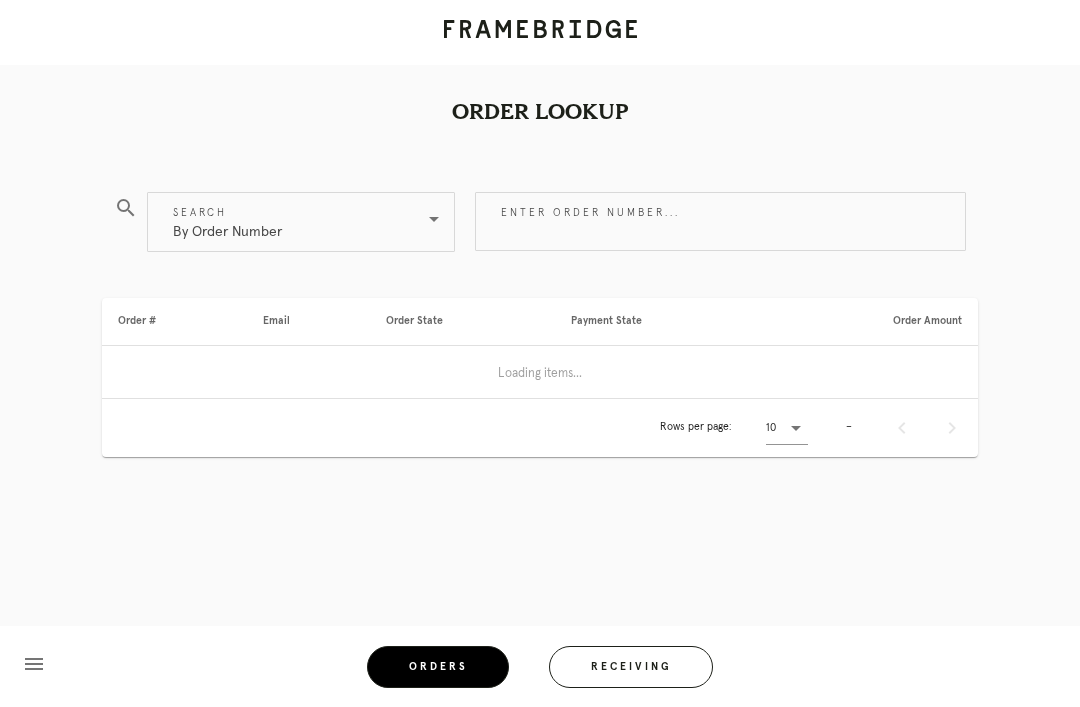 click on "Enter order number..." at bounding box center (720, 221) 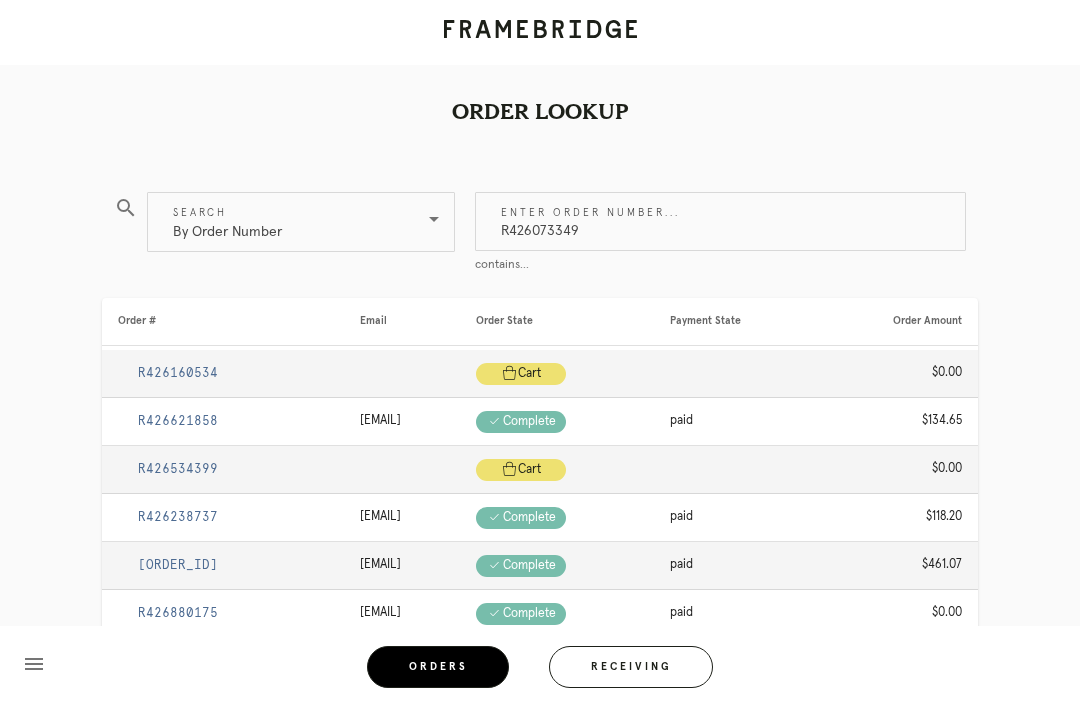 type on "R426073349" 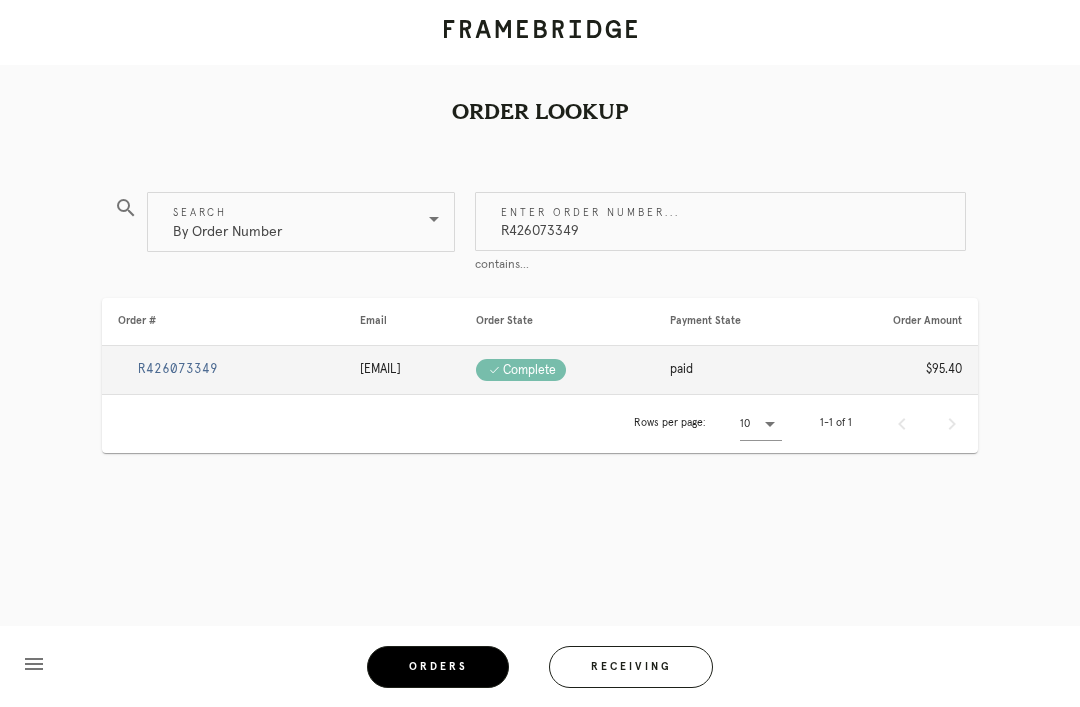 click on "R426073349" at bounding box center [223, 370] 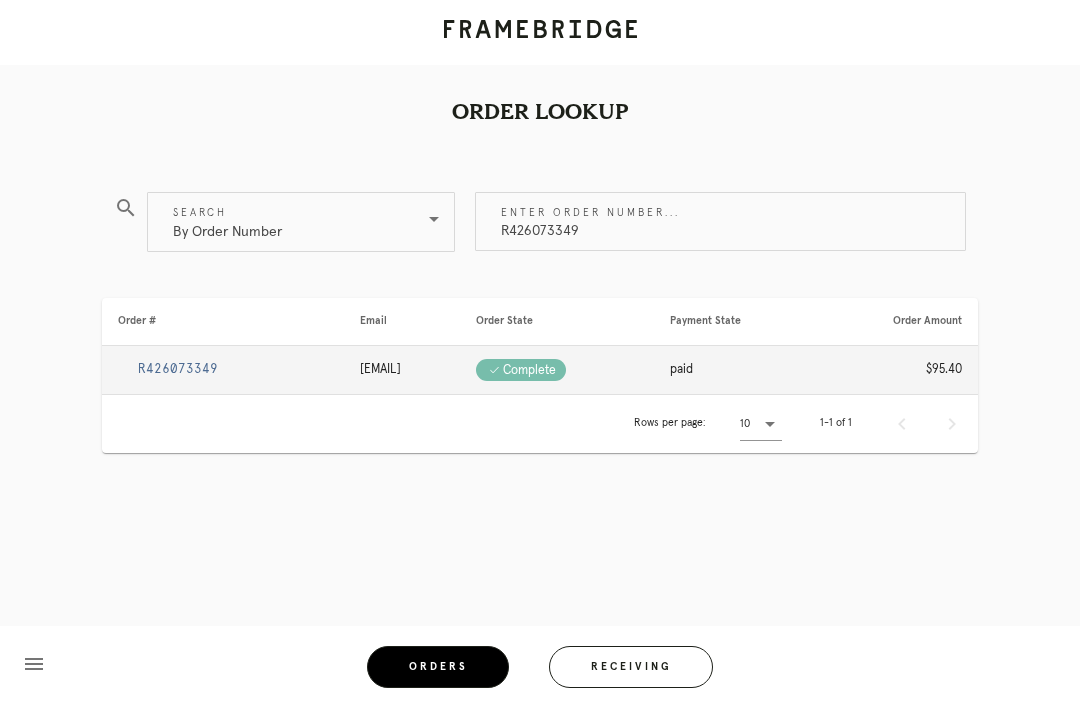 click on "R426073349" at bounding box center [223, 370] 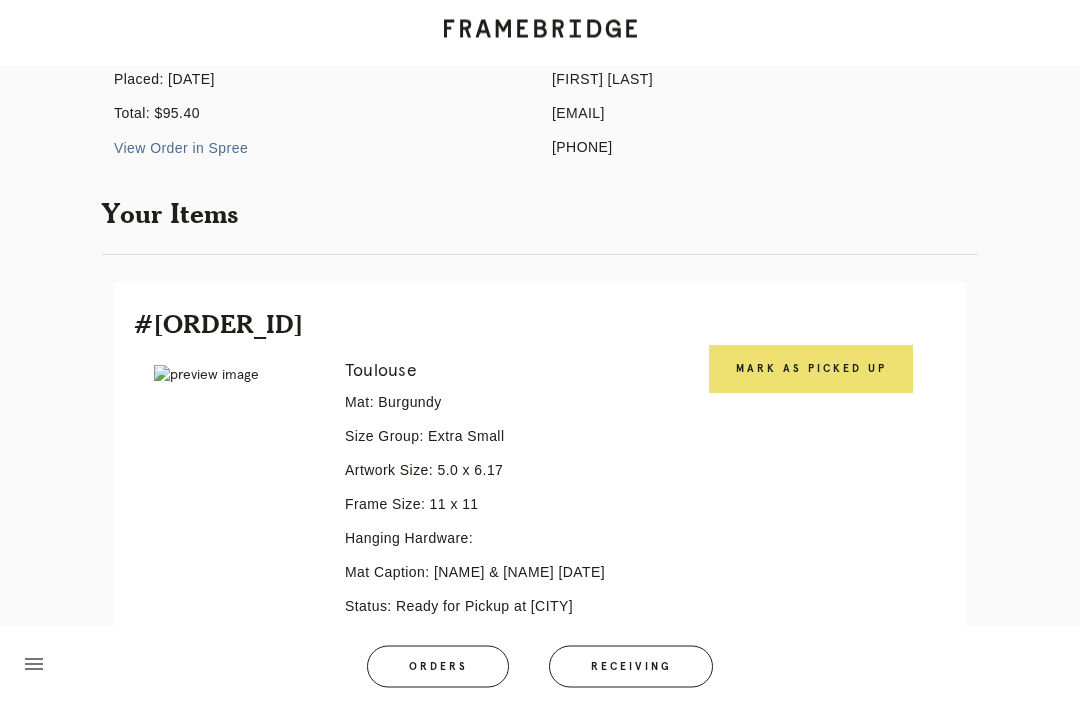 click on "[PHONE]" at bounding box center [759, 148] 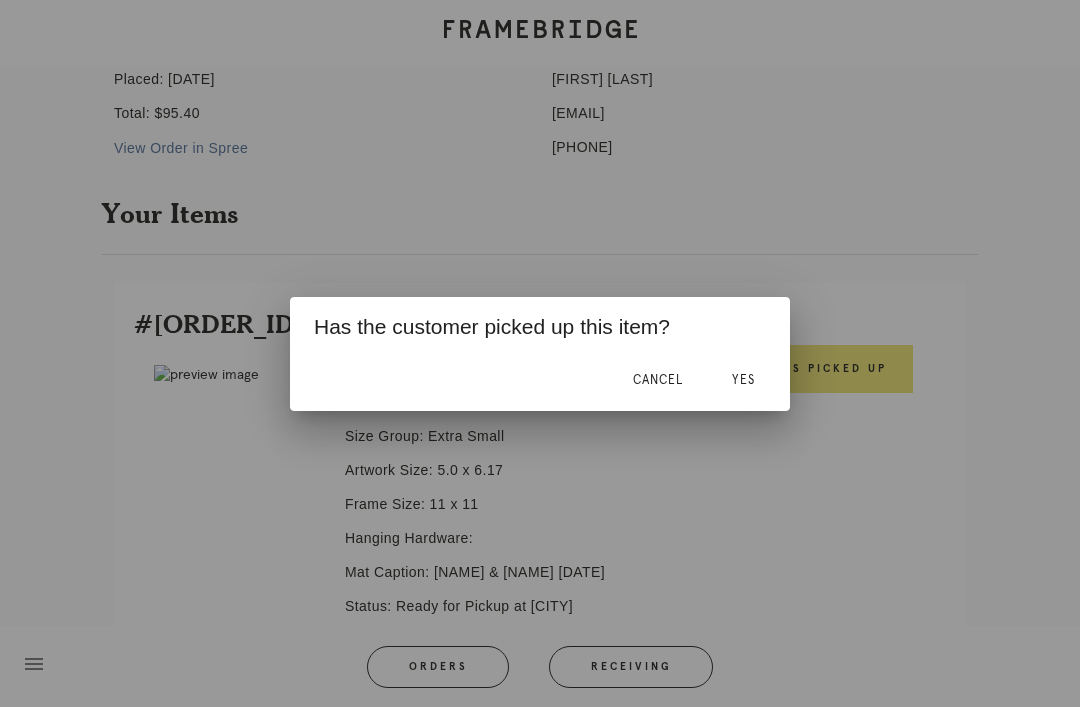 click on "Yes" at bounding box center [743, 381] 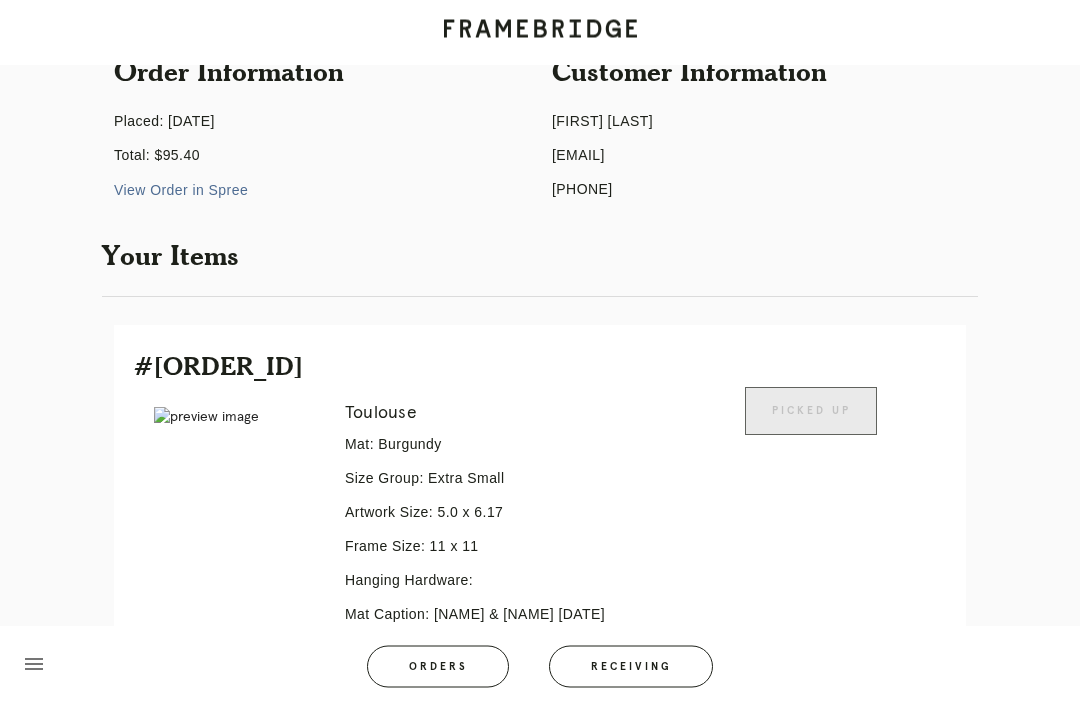 click on "Orders" at bounding box center [438, 667] 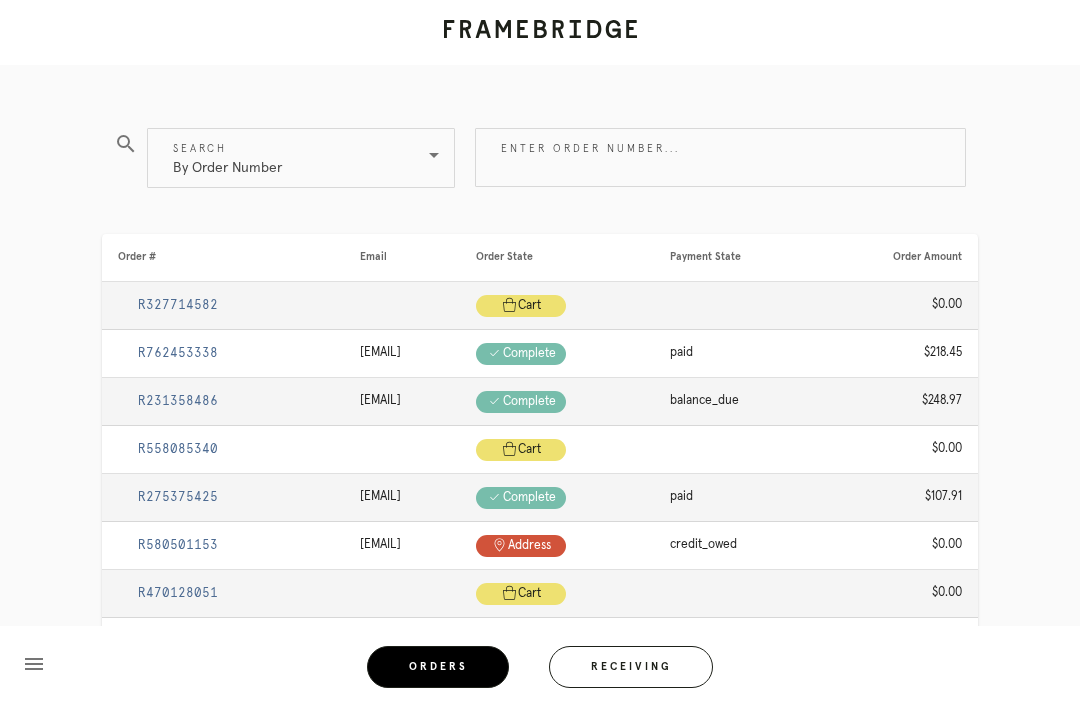 click on "Enter order number..." at bounding box center (720, 157) 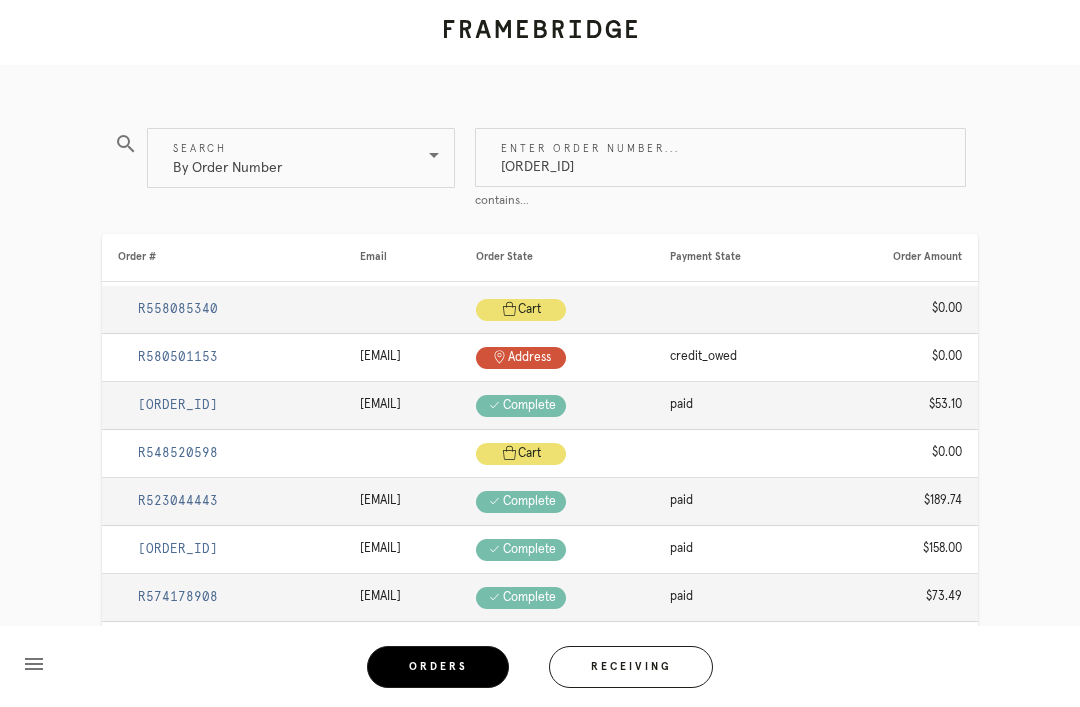 type on "[ORDER_ID]" 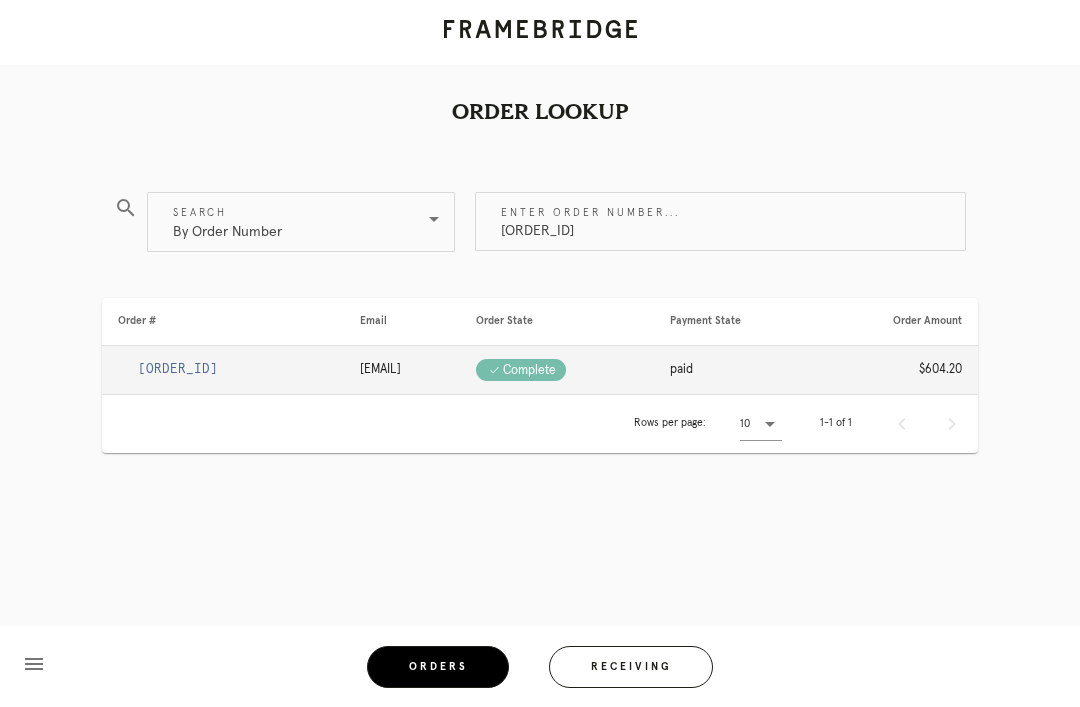 click on "[ORDER_ID]" at bounding box center (223, 370) 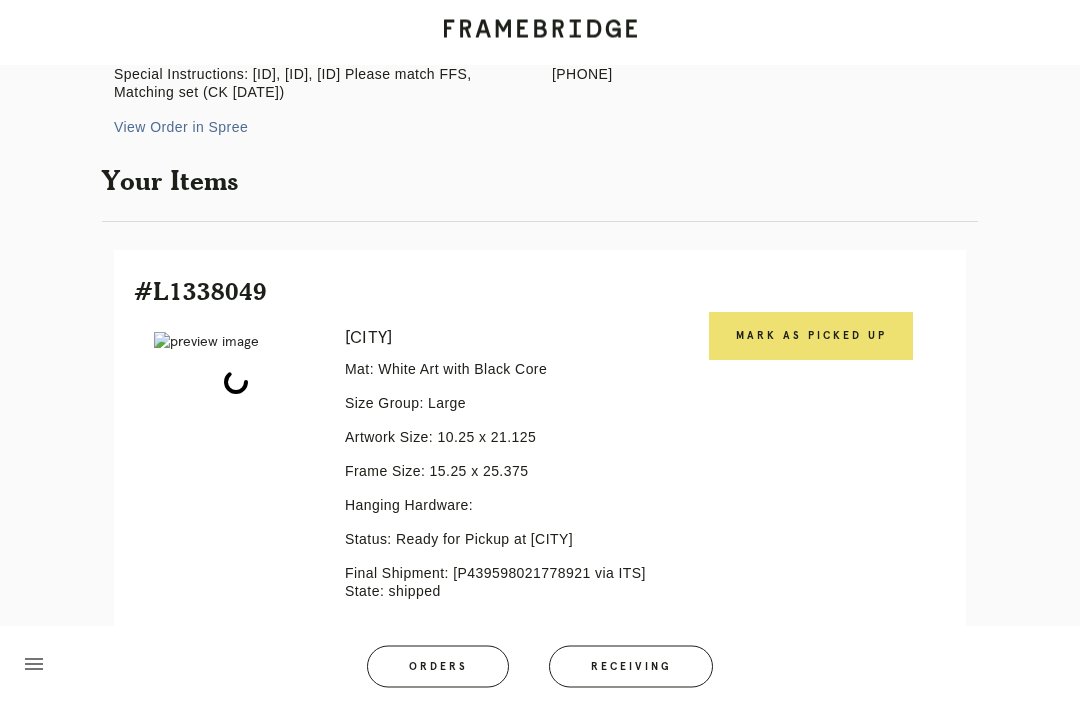 scroll, scrollTop: 323, scrollLeft: 0, axis: vertical 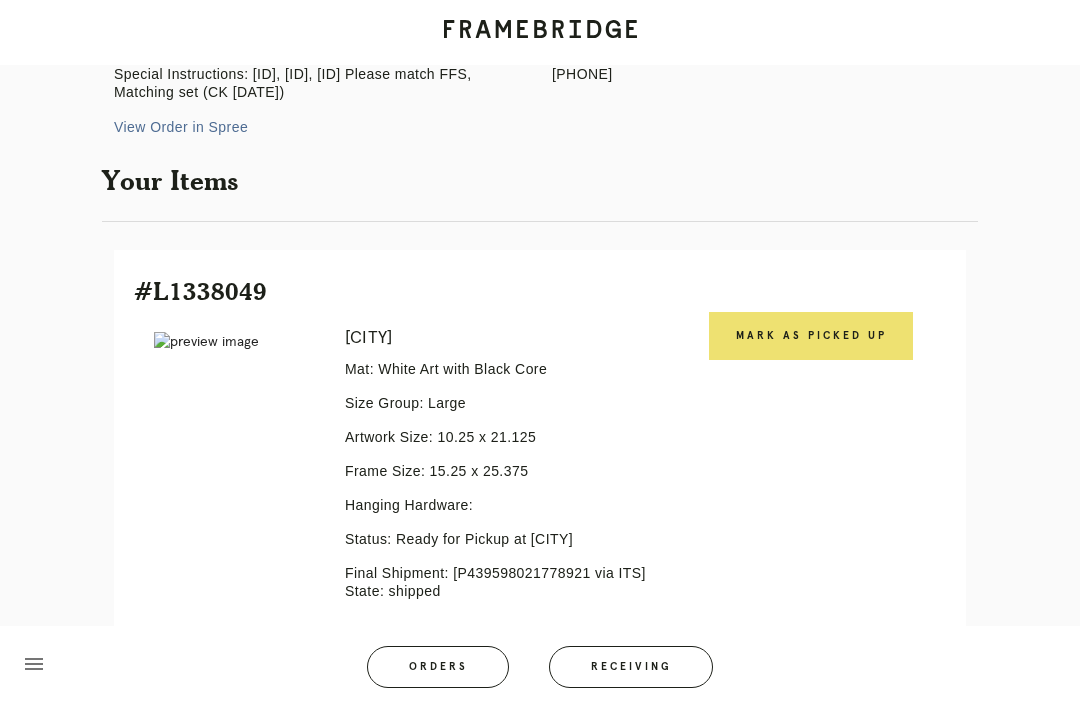 click on "Mark as Picked Up" at bounding box center [811, 336] 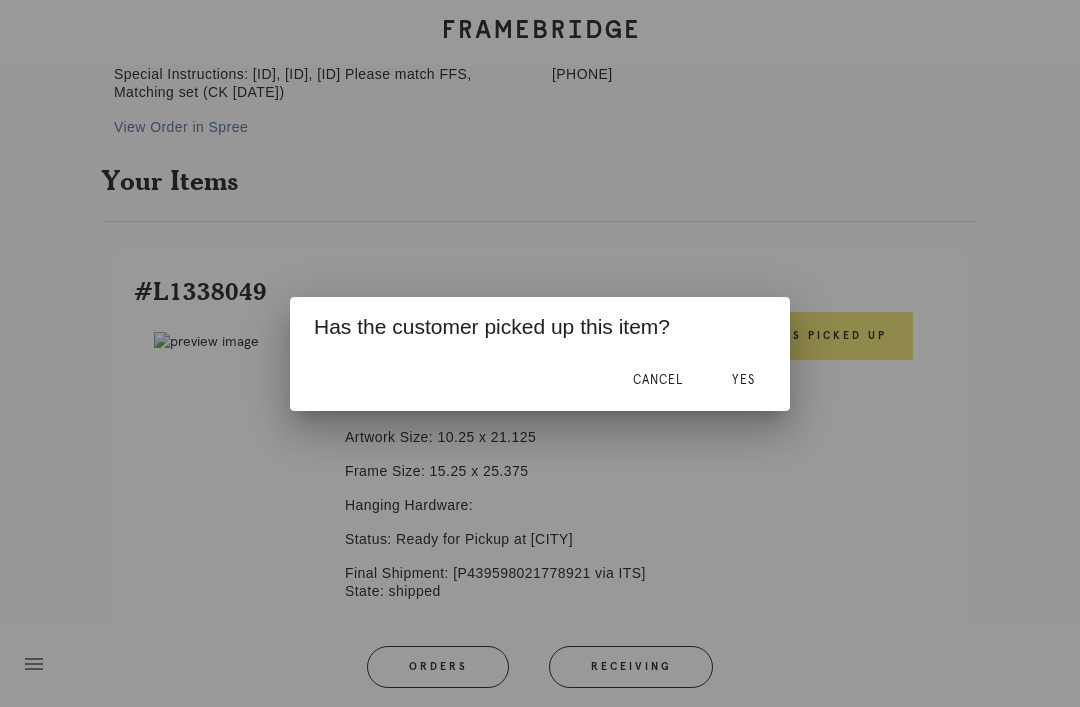 click on "Yes" at bounding box center (743, 381) 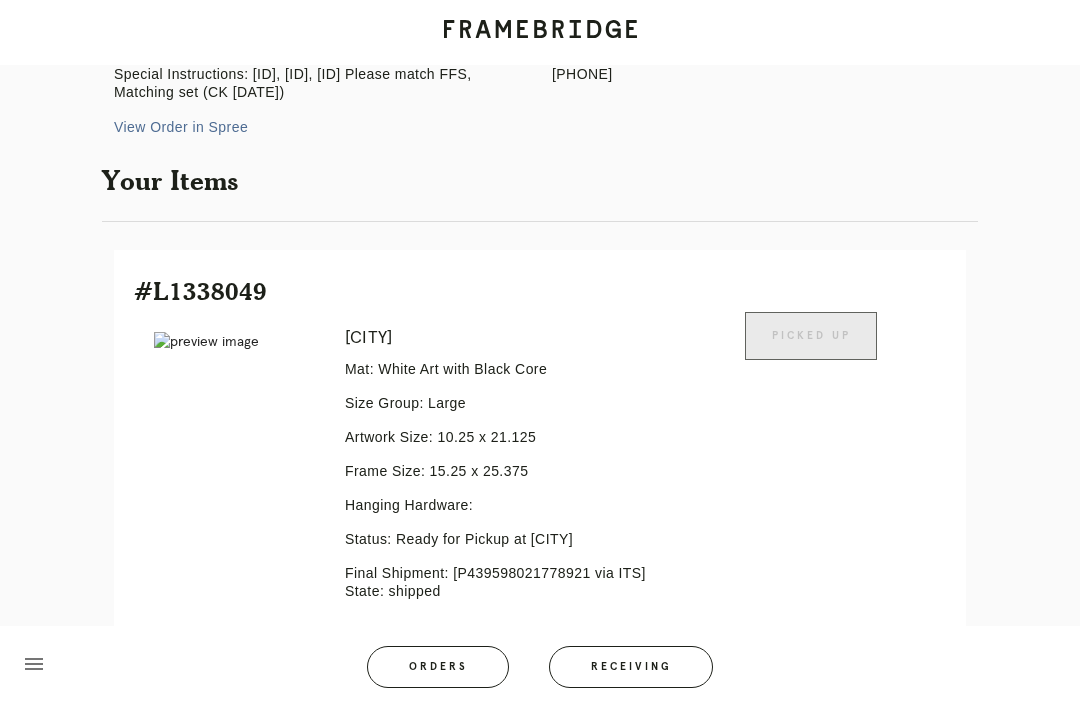 click on "Orders" at bounding box center (438, 667) 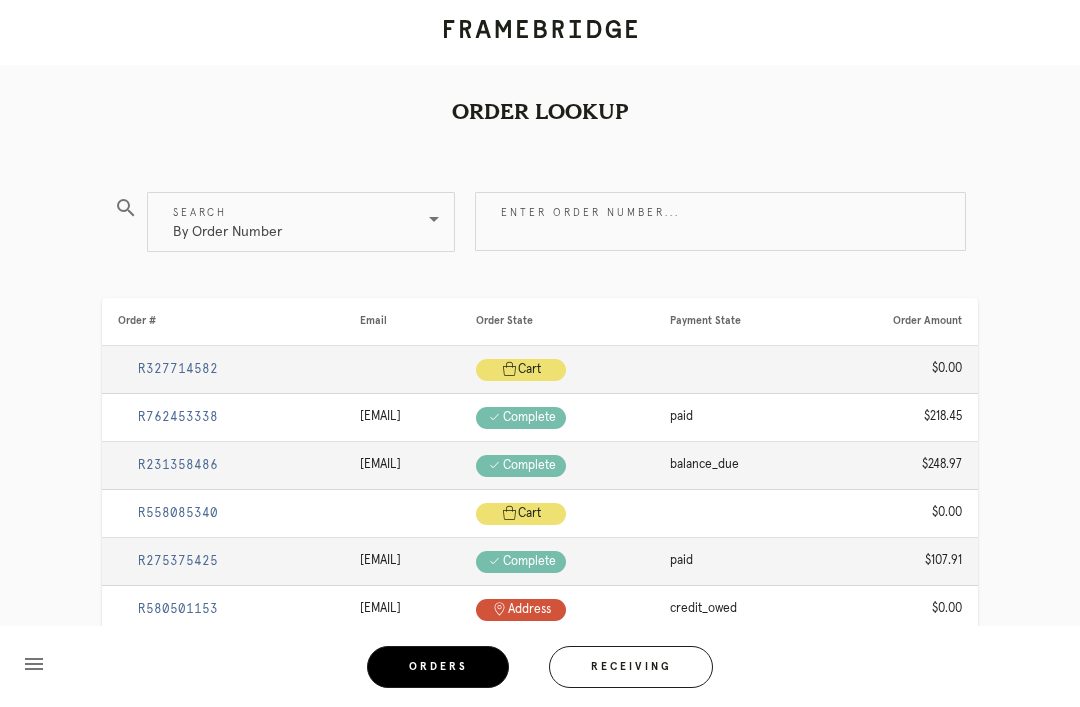 click on "Enter order number..." at bounding box center [720, 221] 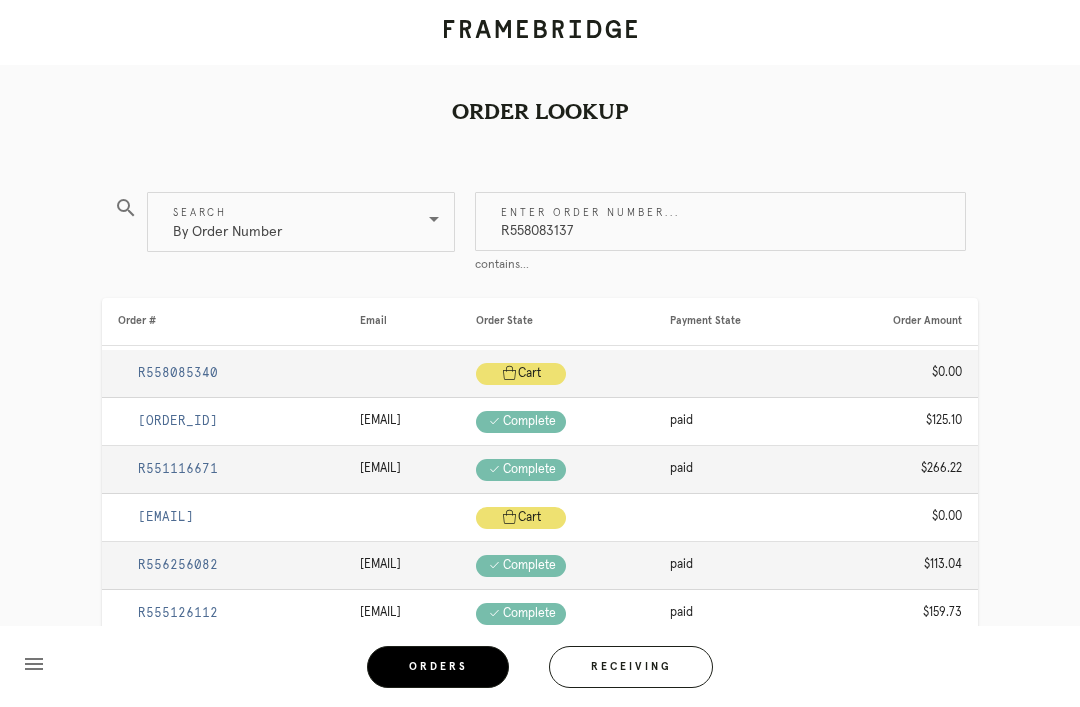 type on "R558083137" 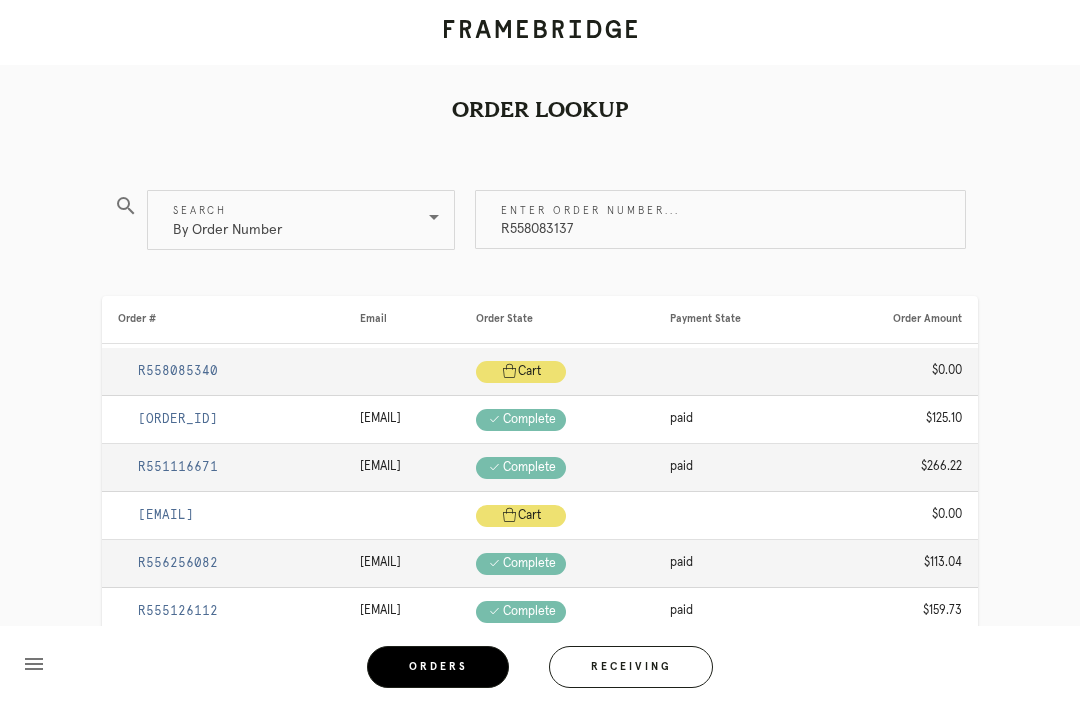 scroll, scrollTop: 0, scrollLeft: 0, axis: both 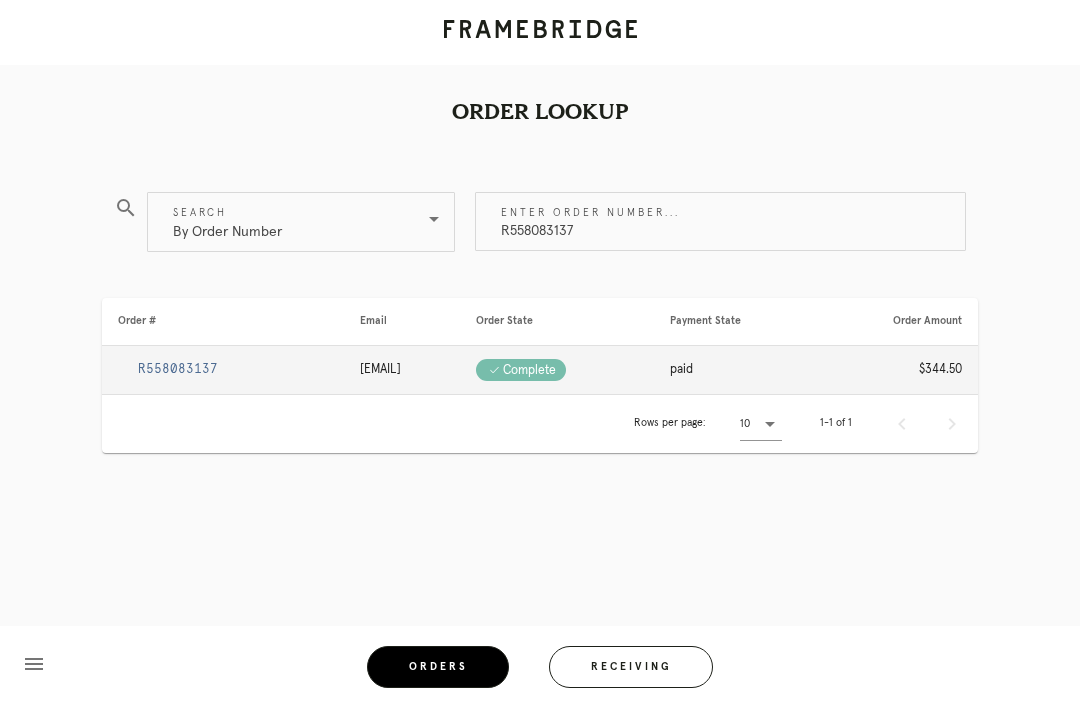 click on "R558083137" at bounding box center (178, 369) 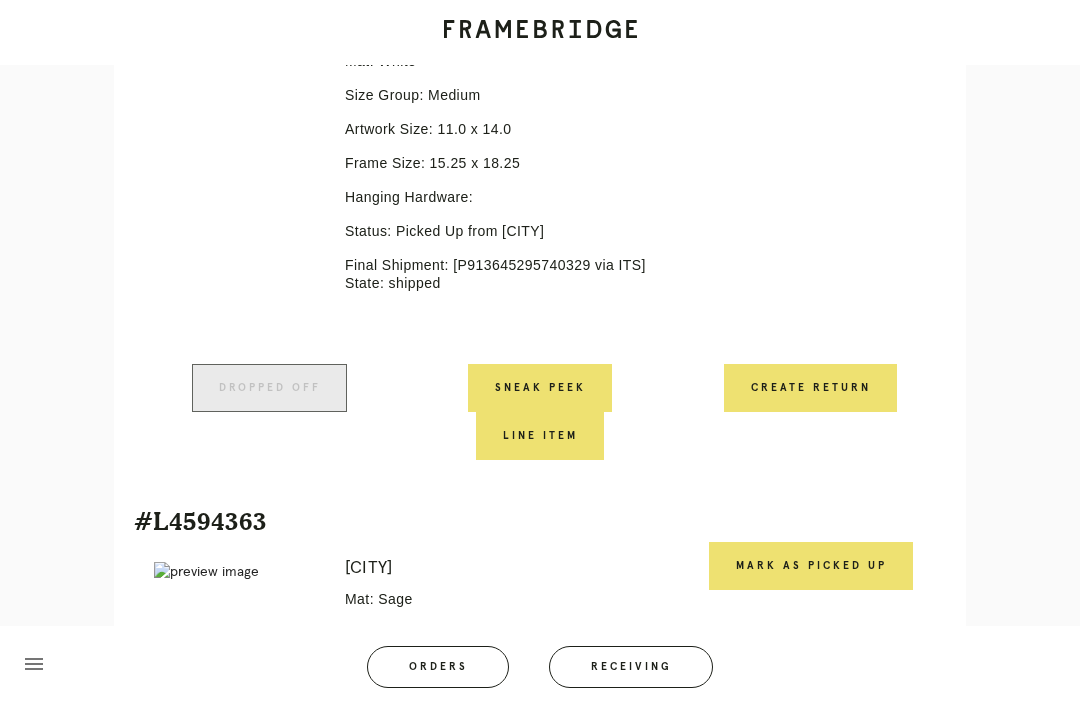 scroll, scrollTop: 741, scrollLeft: 0, axis: vertical 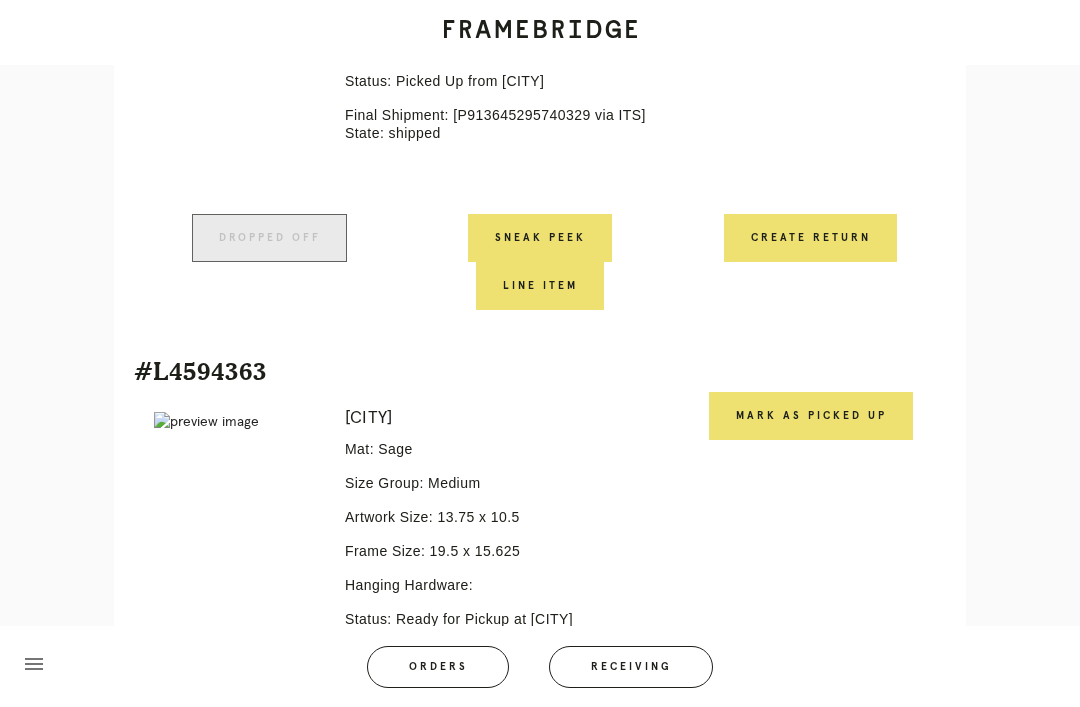 click on "Mark as Picked Up" at bounding box center (811, 416) 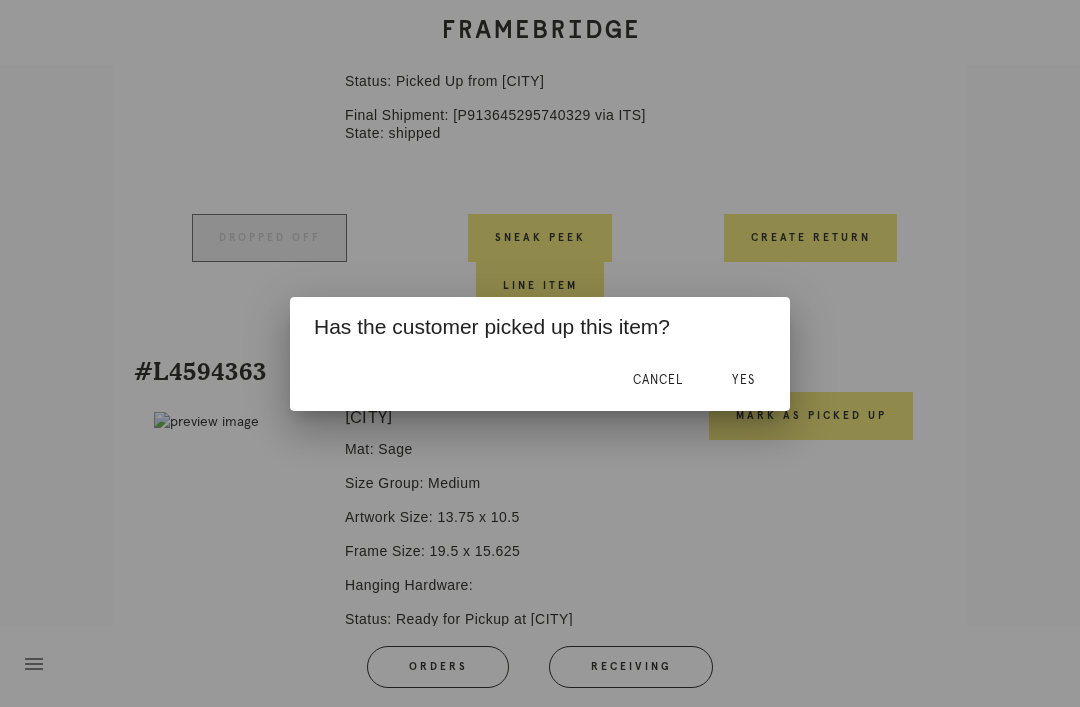 click on "Yes" at bounding box center [743, 381] 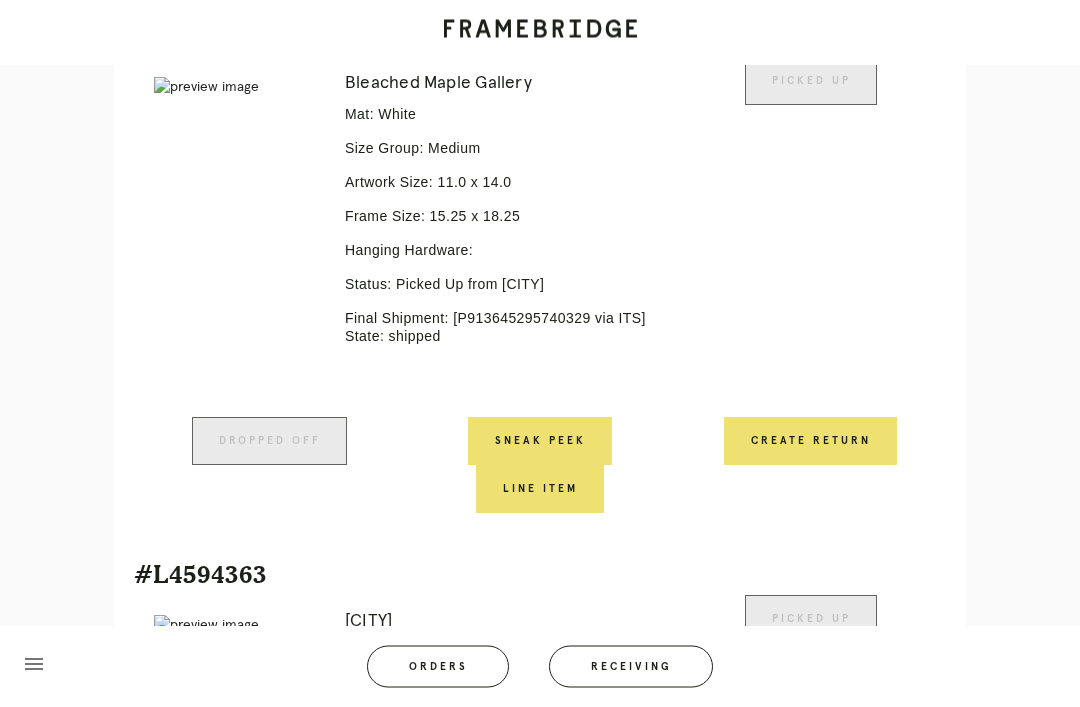 scroll, scrollTop: 0, scrollLeft: 0, axis: both 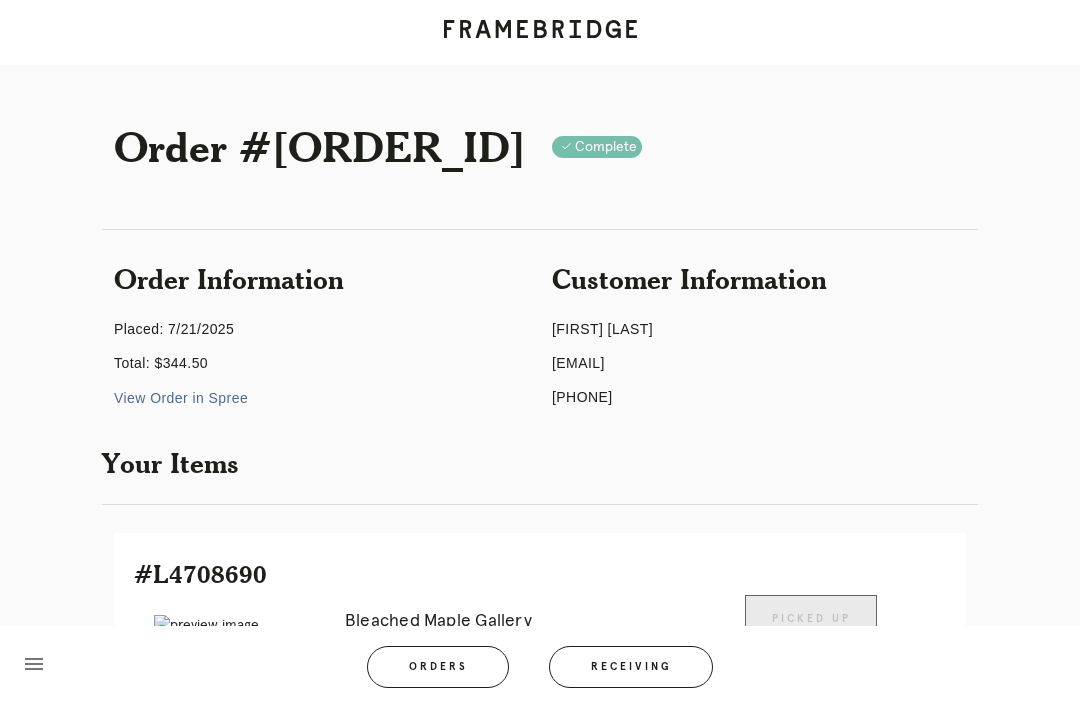 click on "Orders" at bounding box center [438, 667] 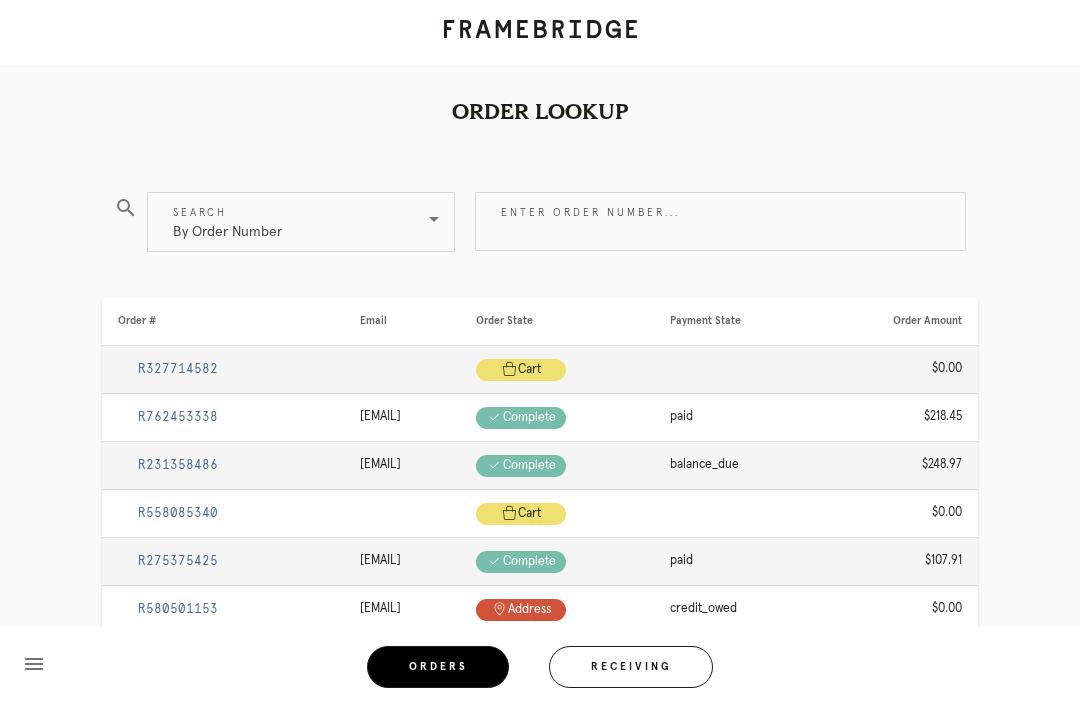 click on "Enter order number..." at bounding box center [720, 221] 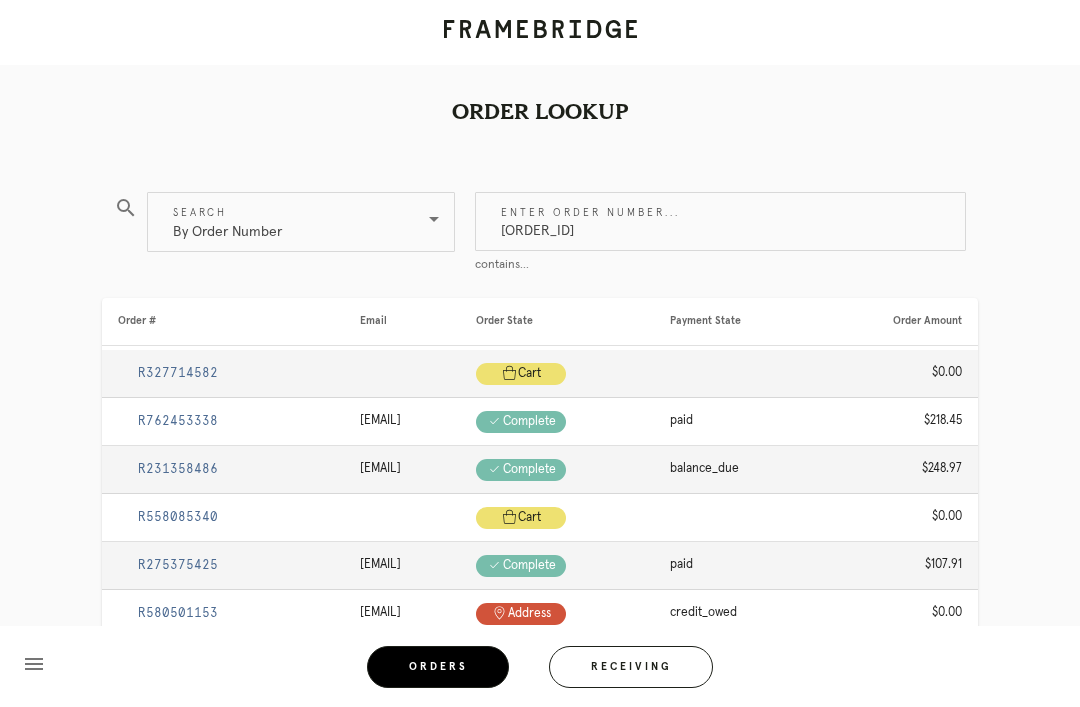 type on "[ORDER_ID]" 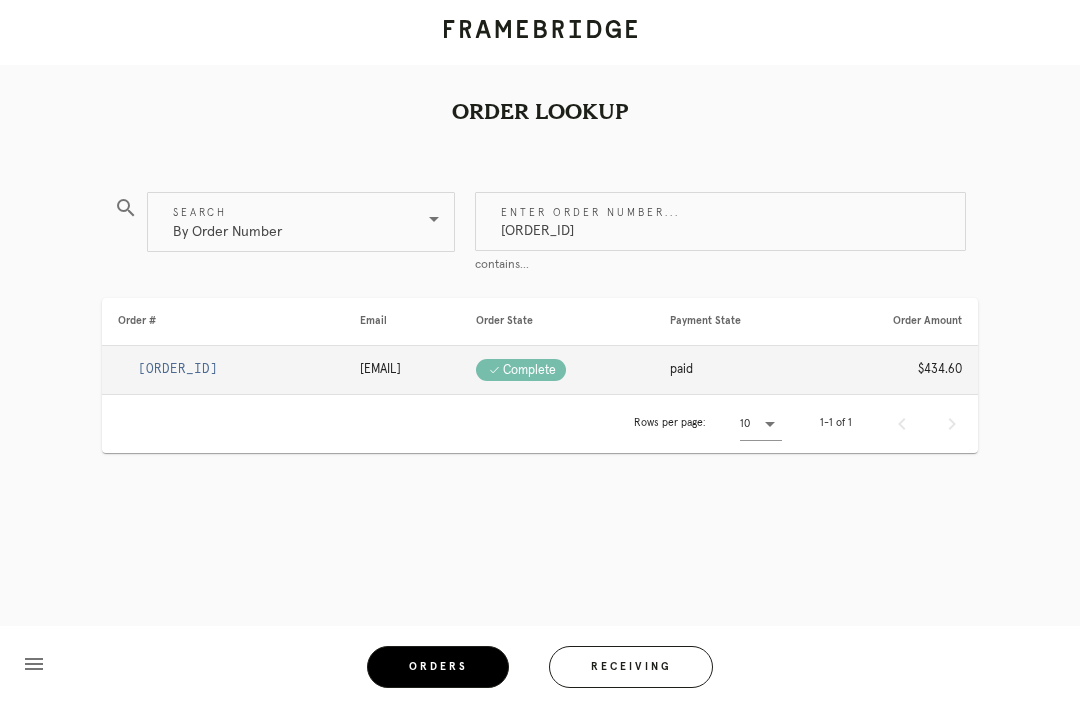 click on "[ORDER_ID]" at bounding box center (223, 370) 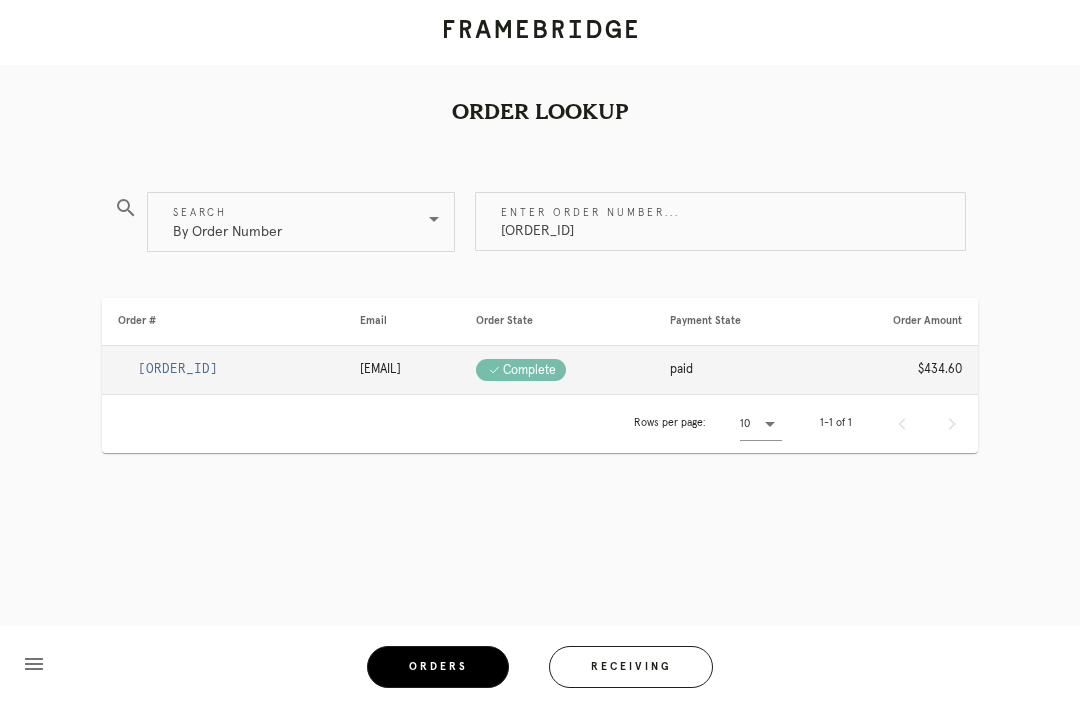 click on "[ORDER_ID]" at bounding box center (178, 369) 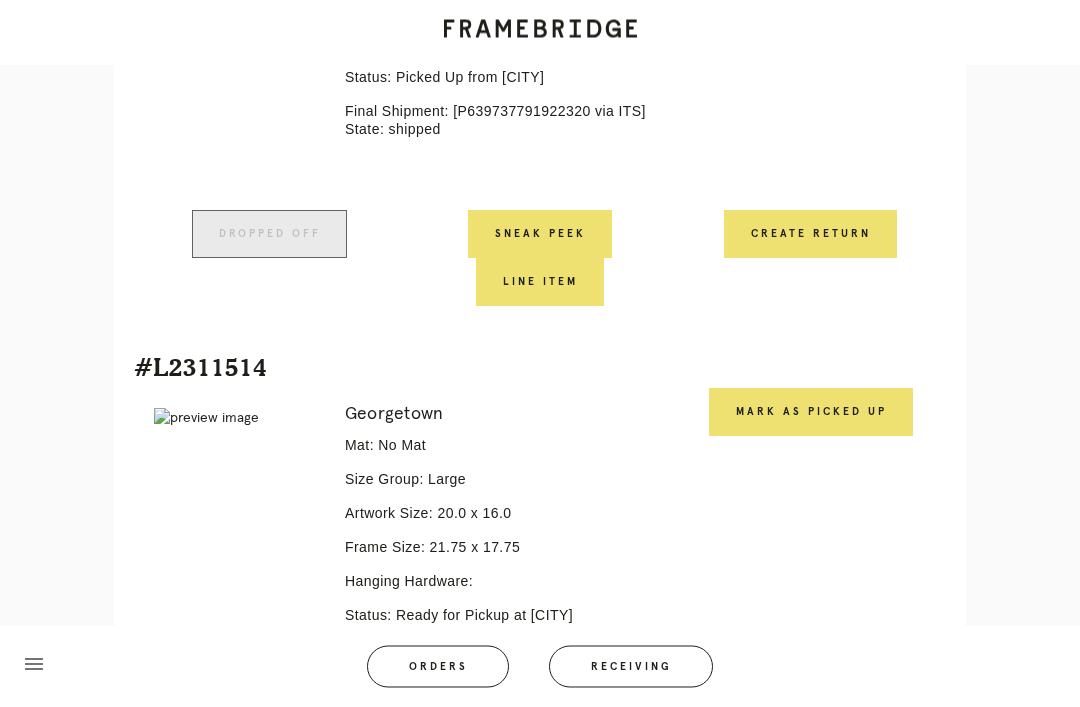 click on "Mark as Picked Up" at bounding box center (811, 413) 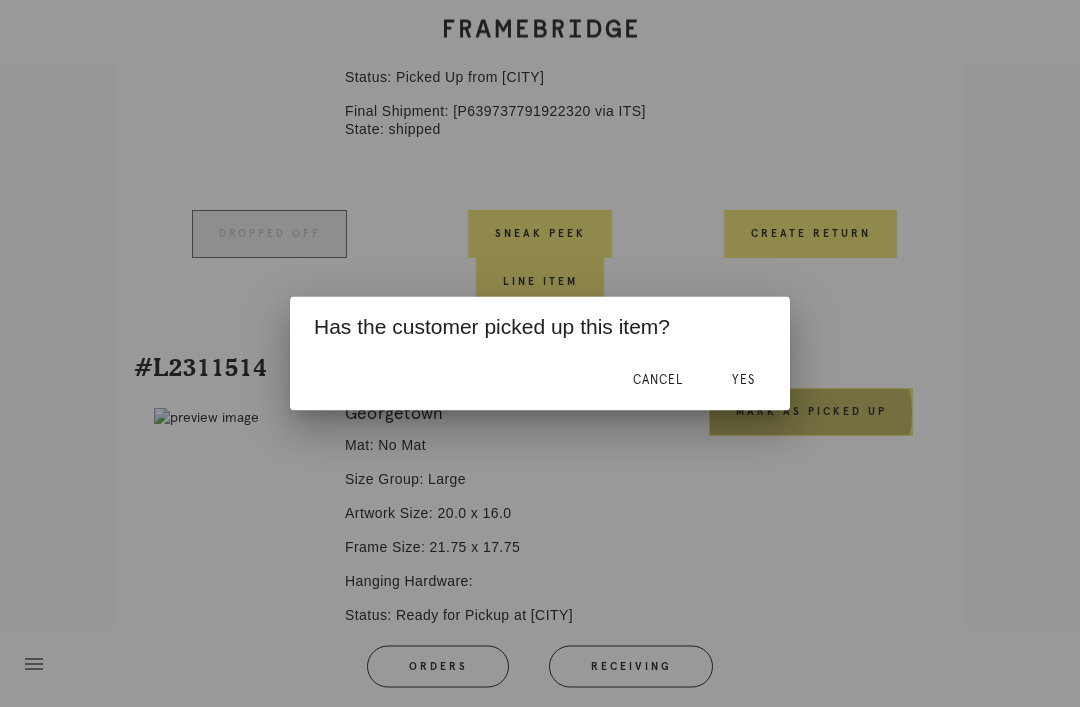 scroll, scrollTop: 1283, scrollLeft: 0, axis: vertical 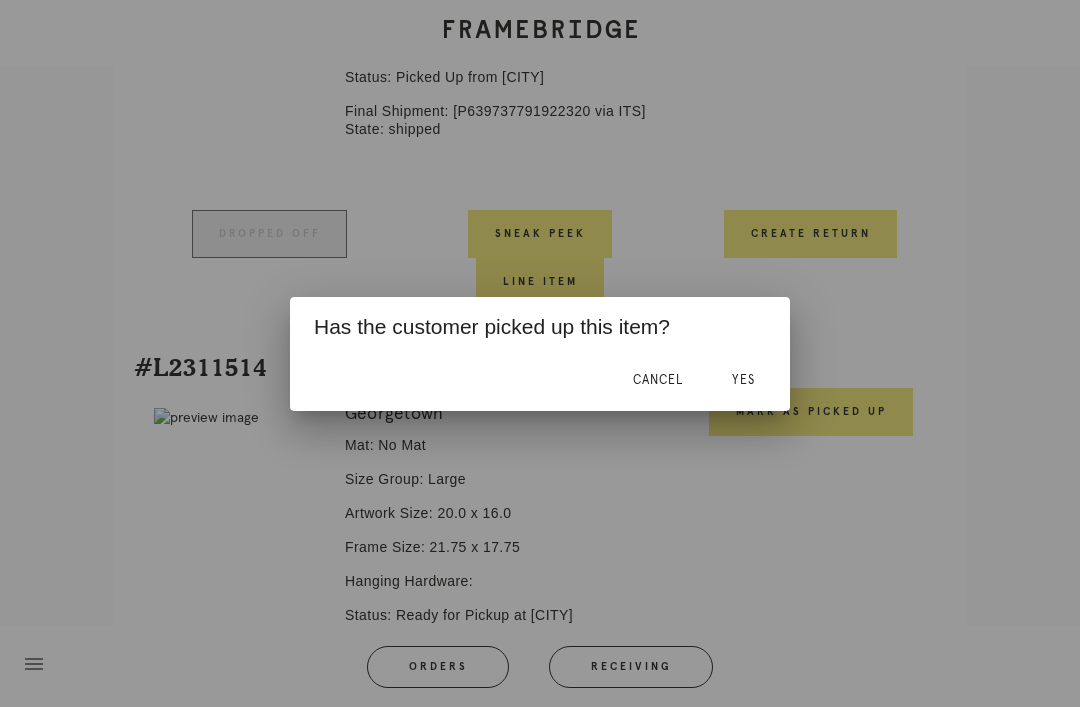 click on "Yes" at bounding box center (743, 380) 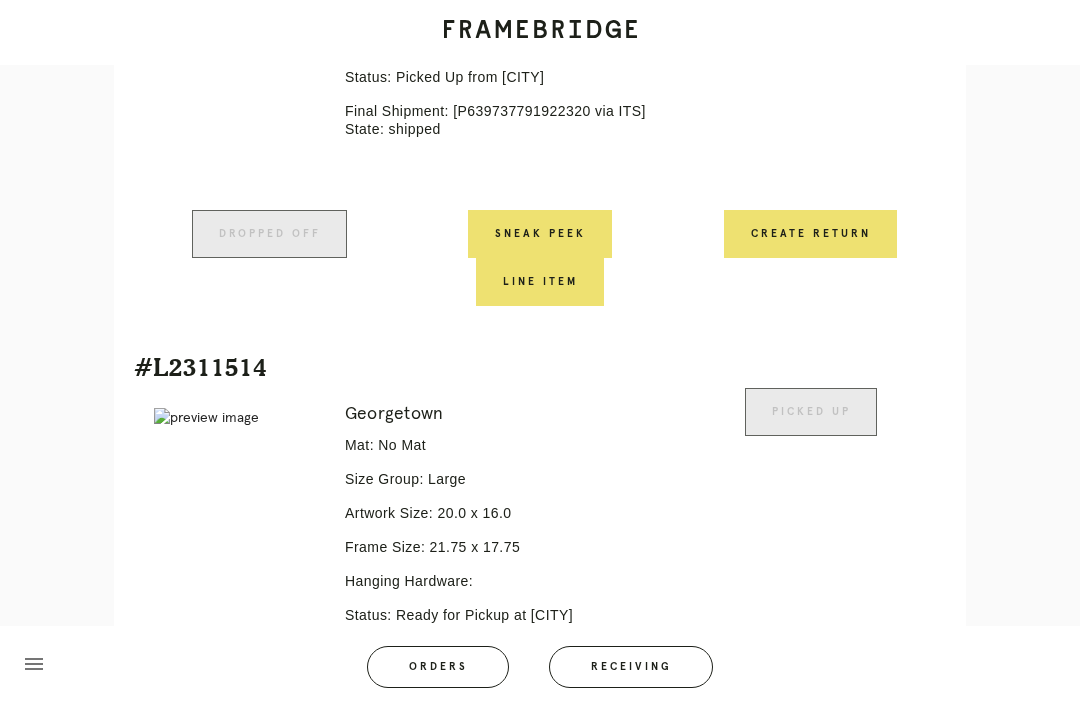 click on "Orders" at bounding box center [438, 667] 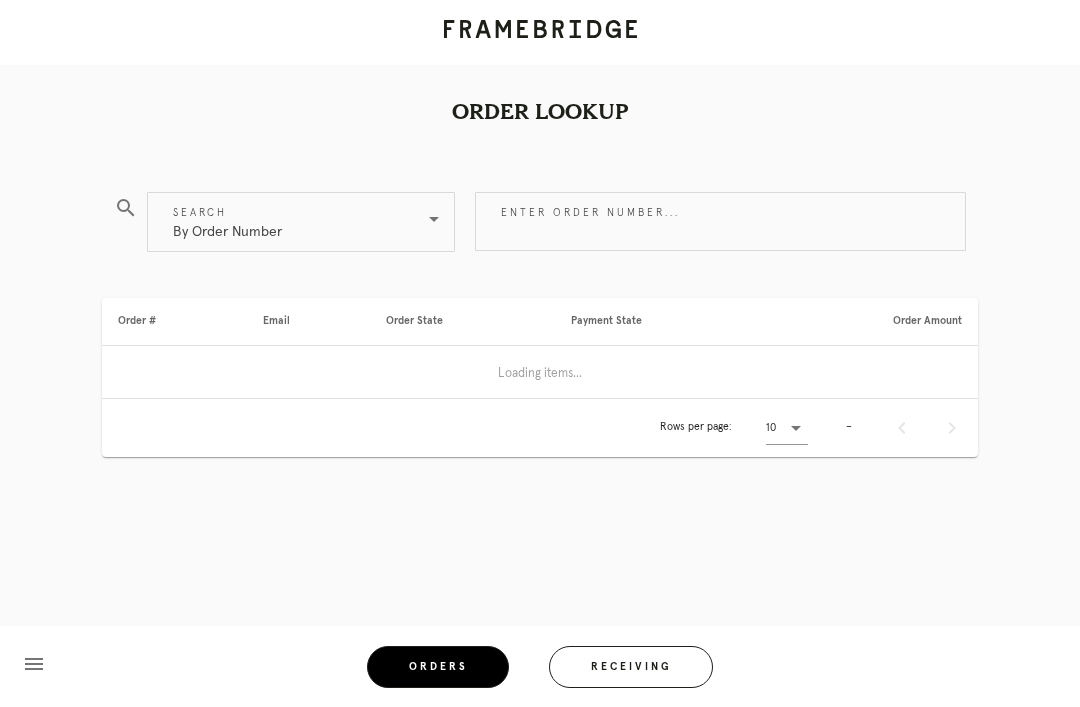 click on "Enter order number..." at bounding box center (720, 221) 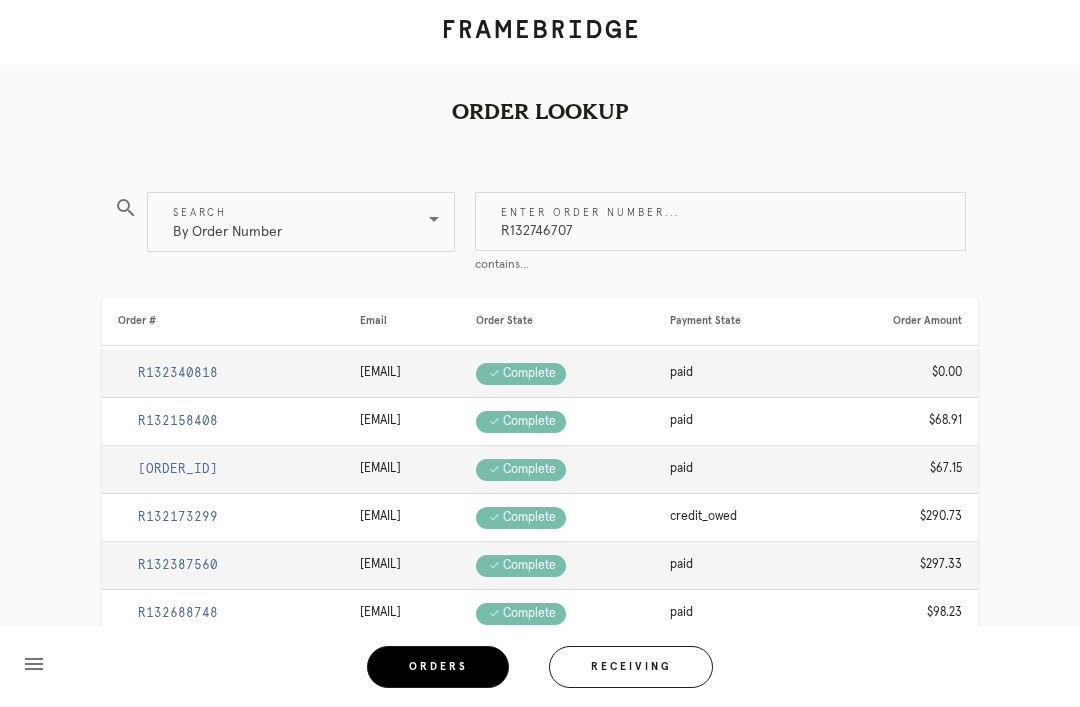 type on "R132746707" 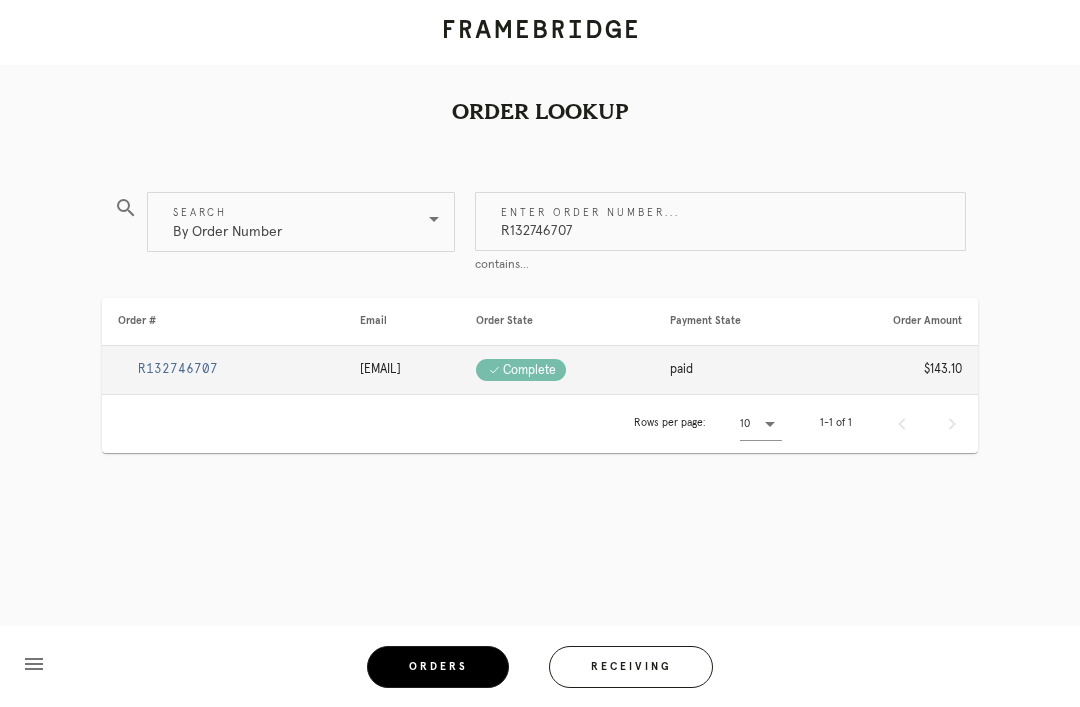 click on "R132746707" at bounding box center (178, 369) 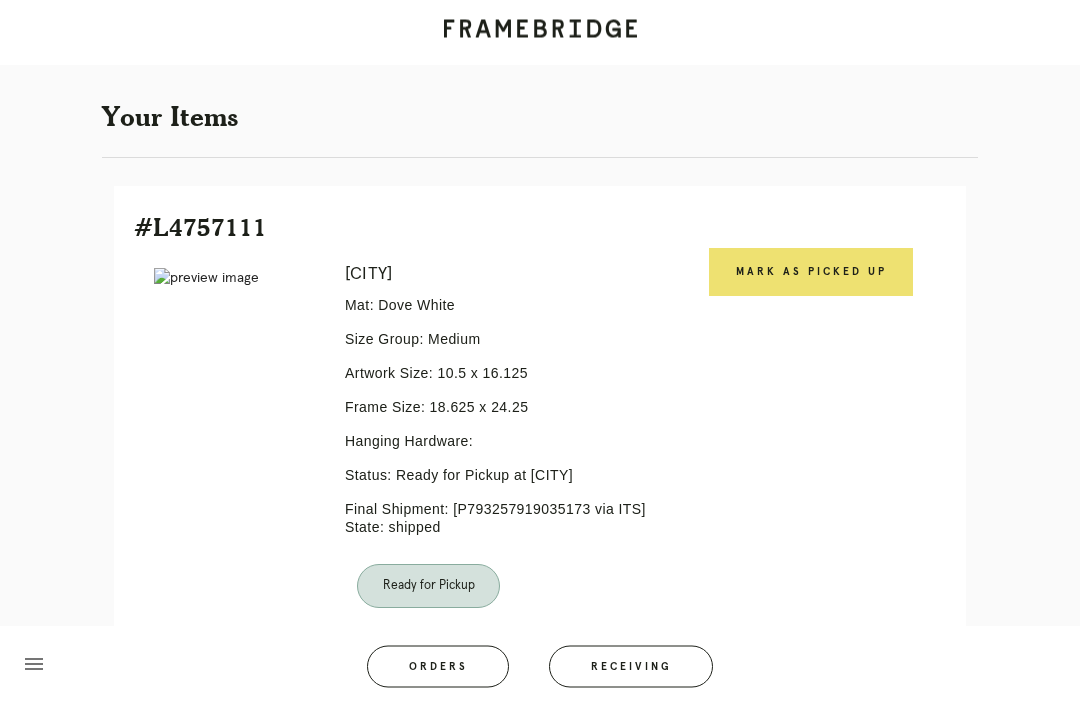 scroll, scrollTop: 348, scrollLeft: 0, axis: vertical 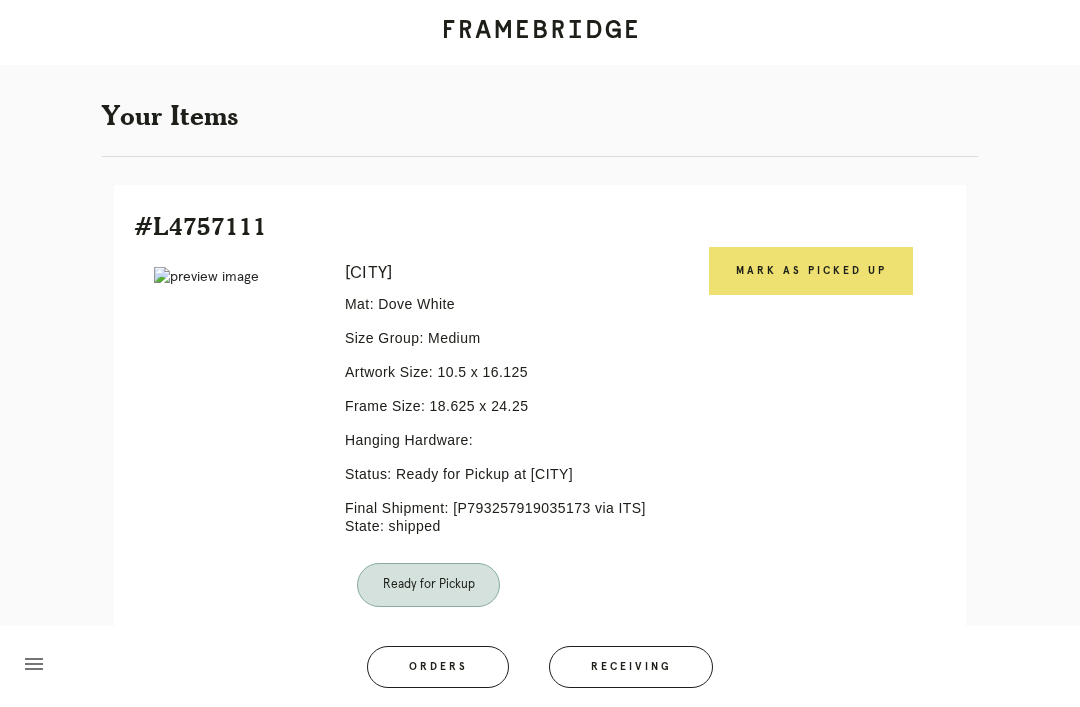 click on "Mark as Picked Up" at bounding box center [811, 271] 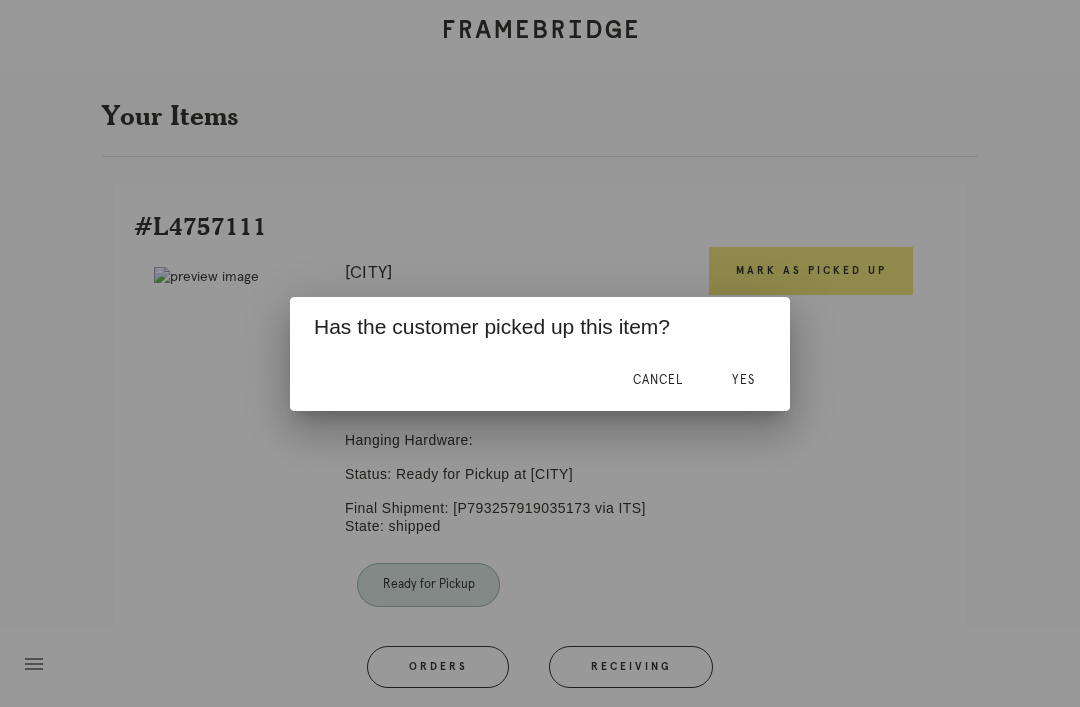 click on "Yes" at bounding box center [743, 381] 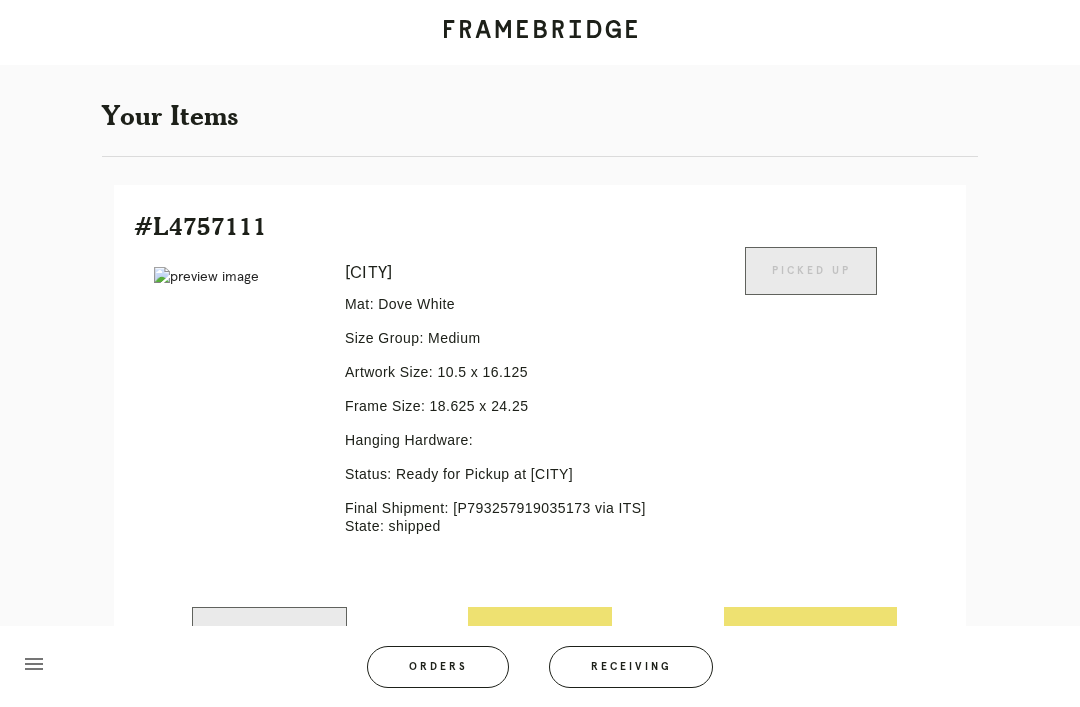 click on "Orders" at bounding box center [438, 667] 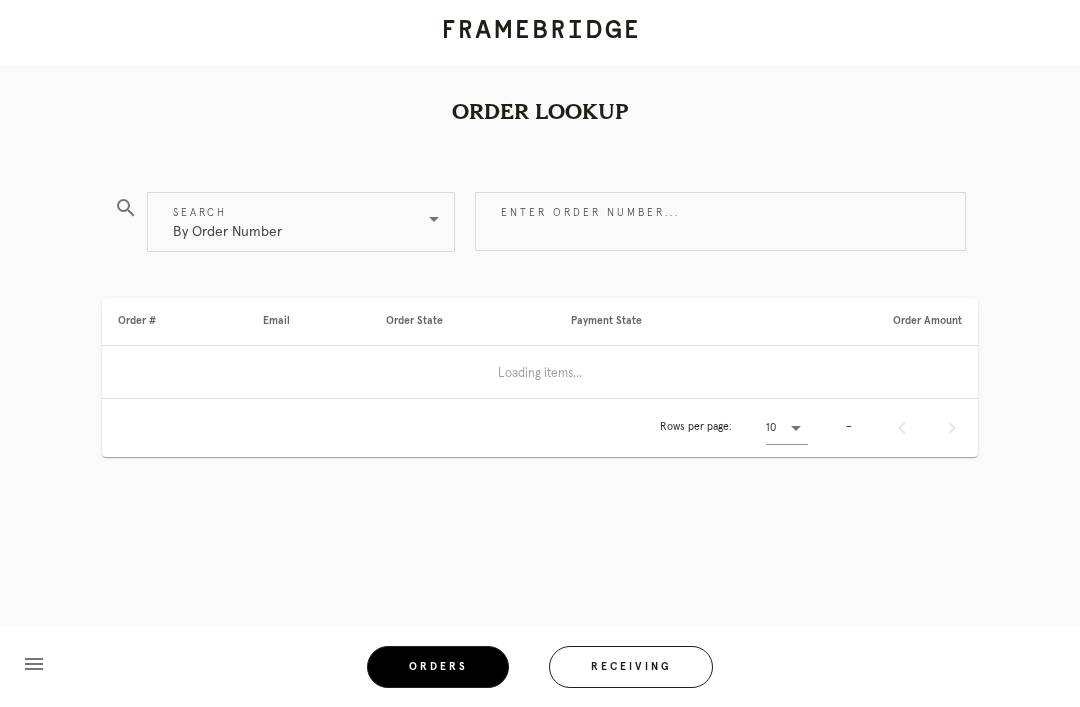 click on "Enter order number..." at bounding box center [720, 221] 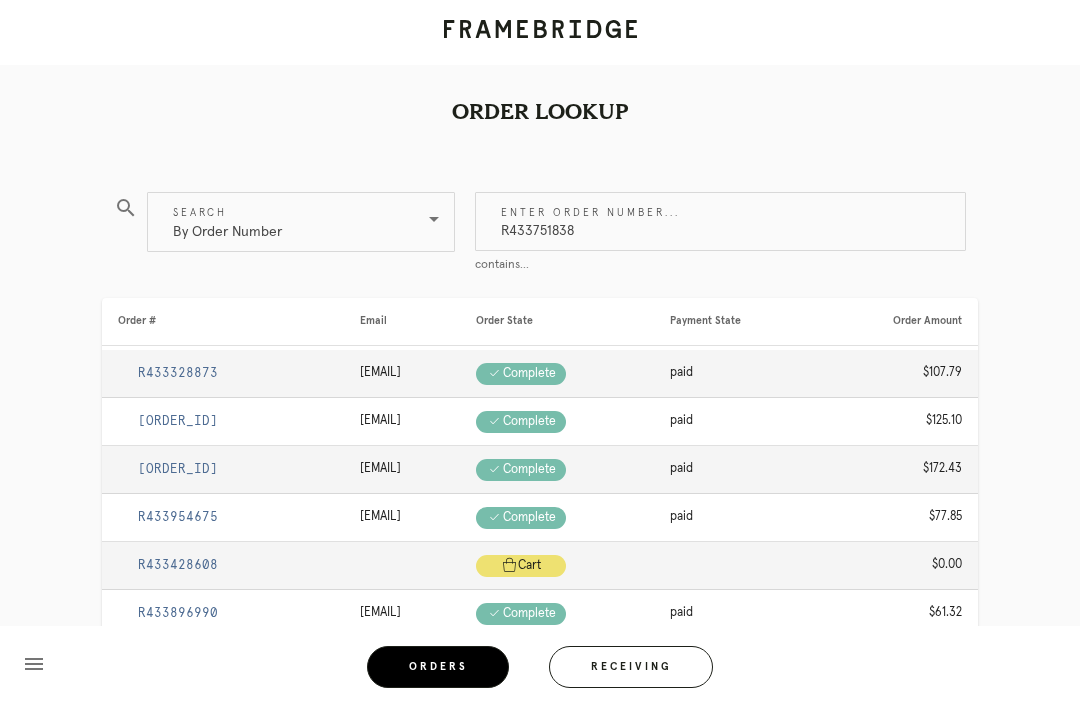 type on "R433751838" 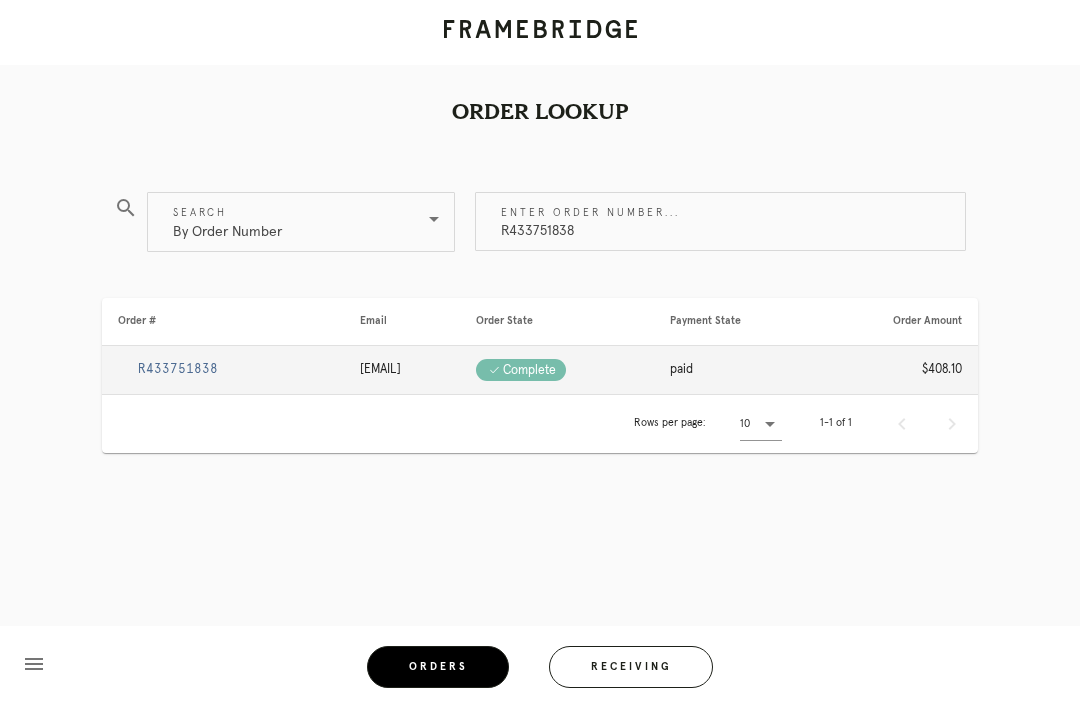 click on "R433751838" at bounding box center (178, 369) 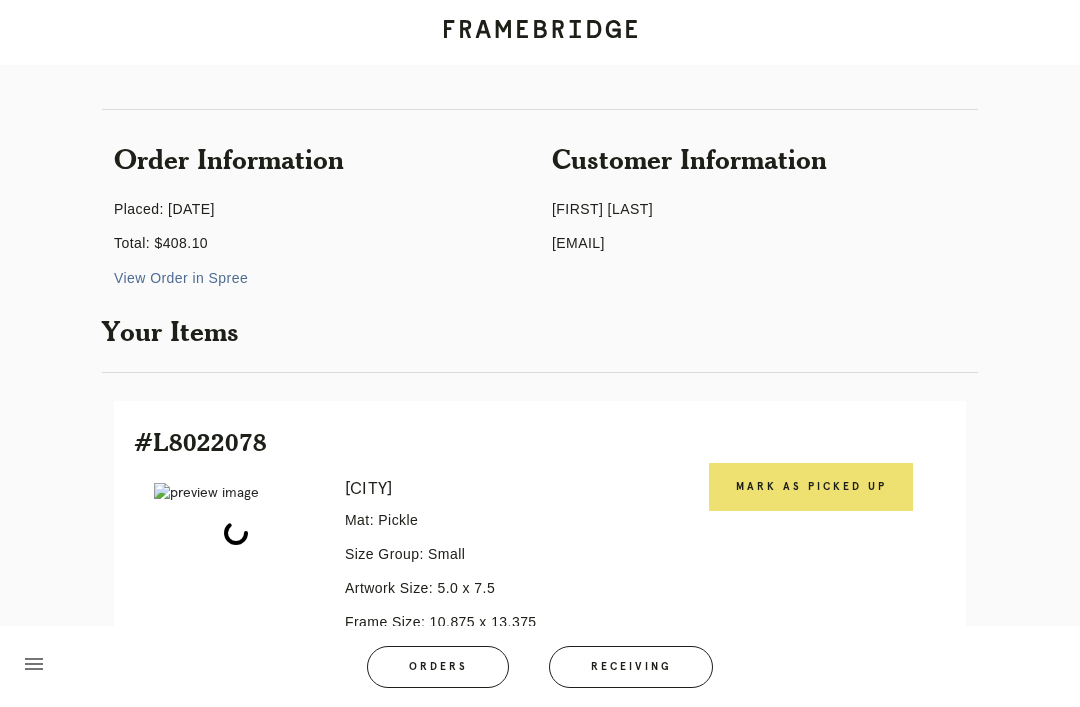 scroll, scrollTop: 126, scrollLeft: 0, axis: vertical 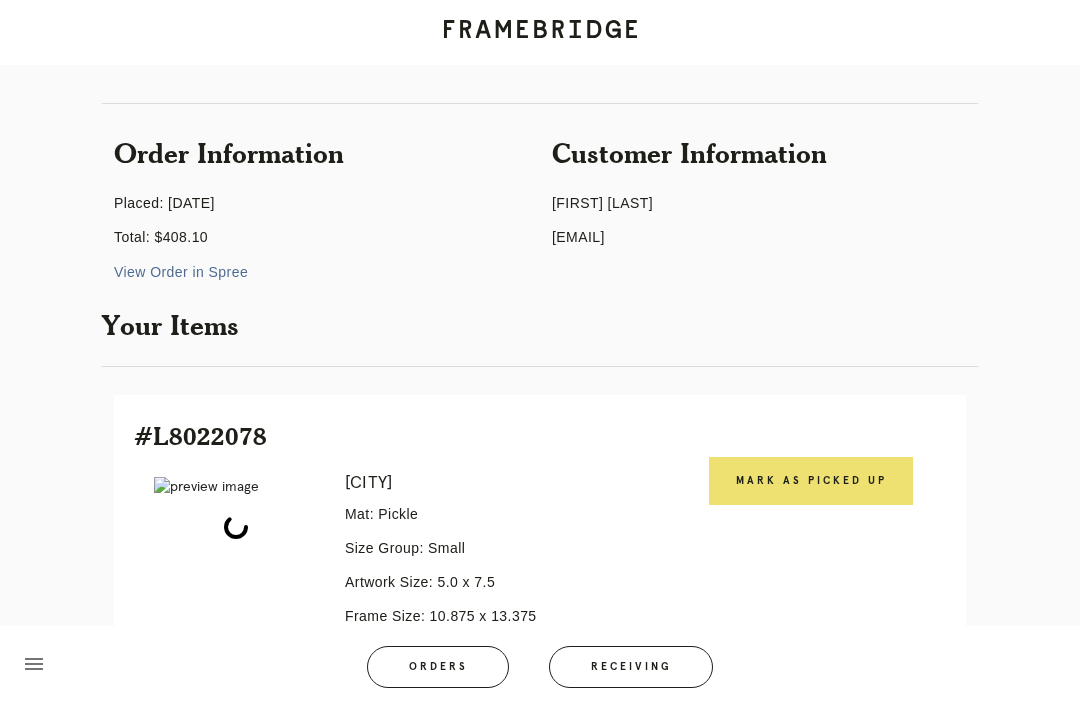 click on "Mark as Picked Up" at bounding box center (811, 481) 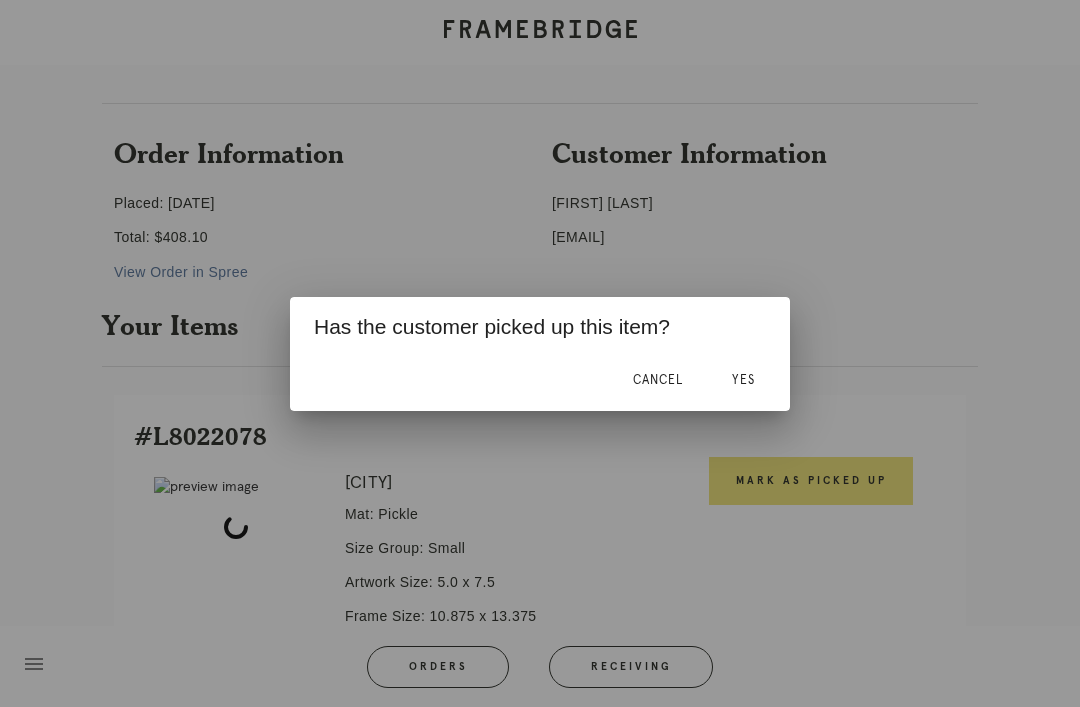 click on "Cancel" at bounding box center (658, 381) 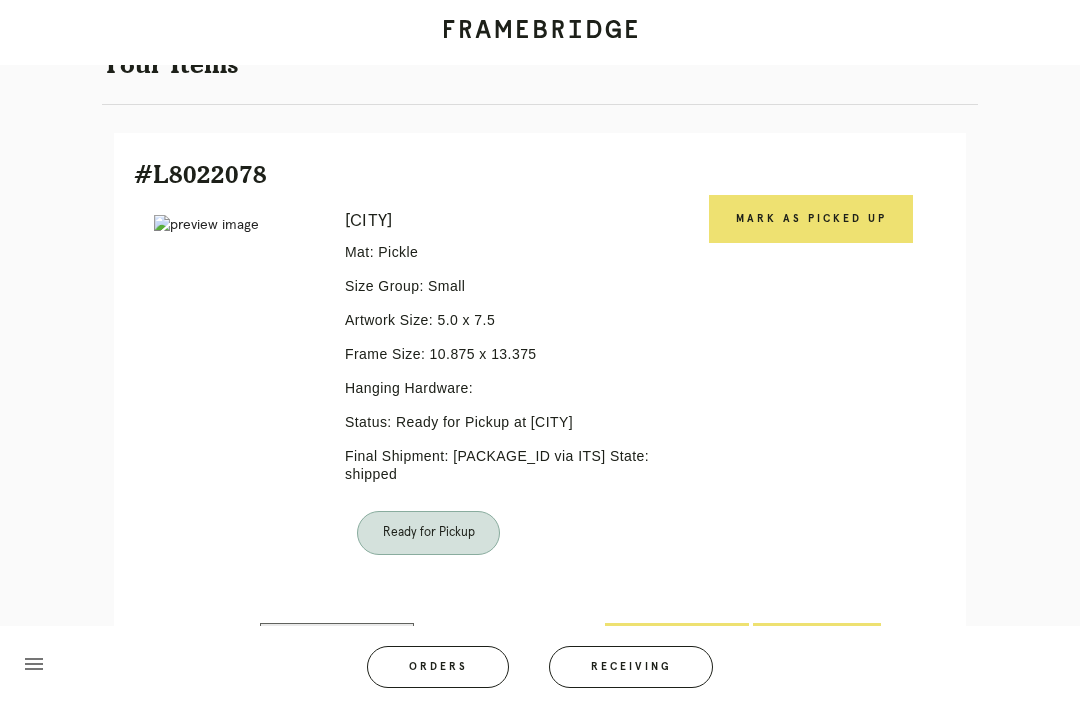 scroll, scrollTop: 346, scrollLeft: 0, axis: vertical 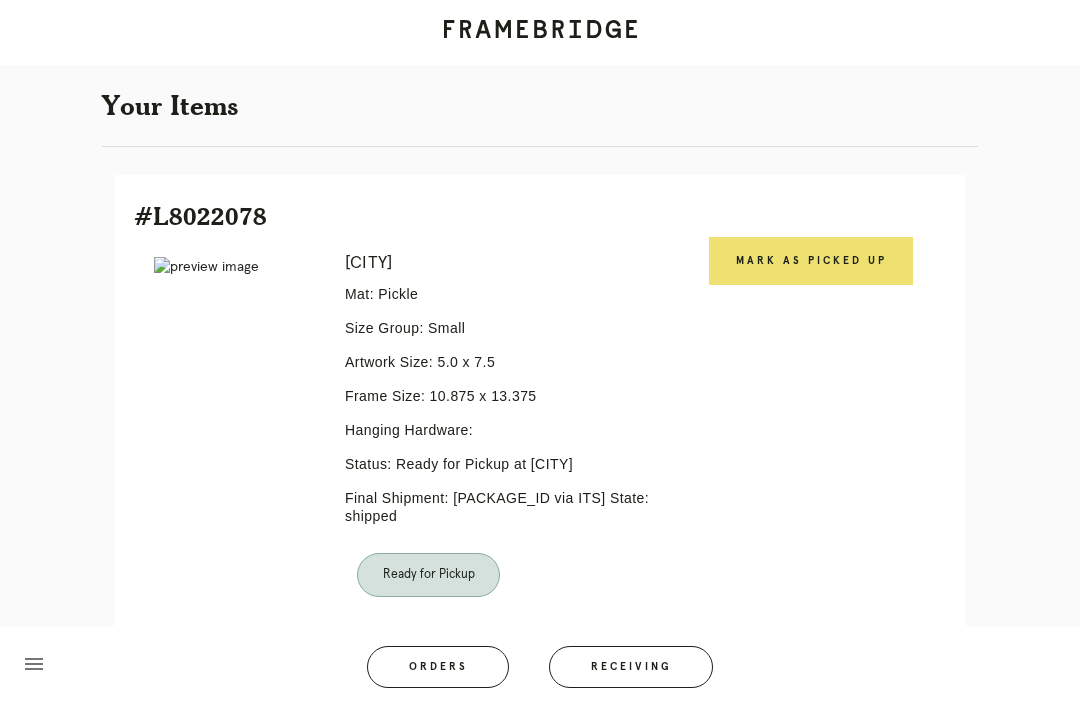 click on "Mark as Picked Up" at bounding box center (811, 261) 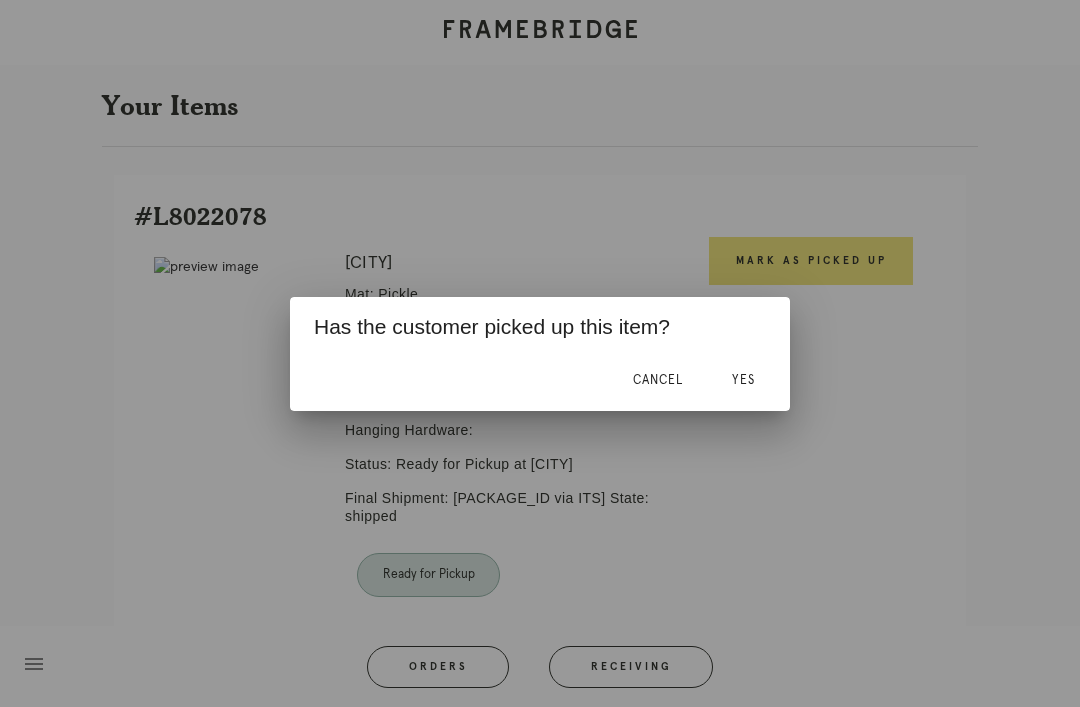 click on "Yes" at bounding box center [743, 380] 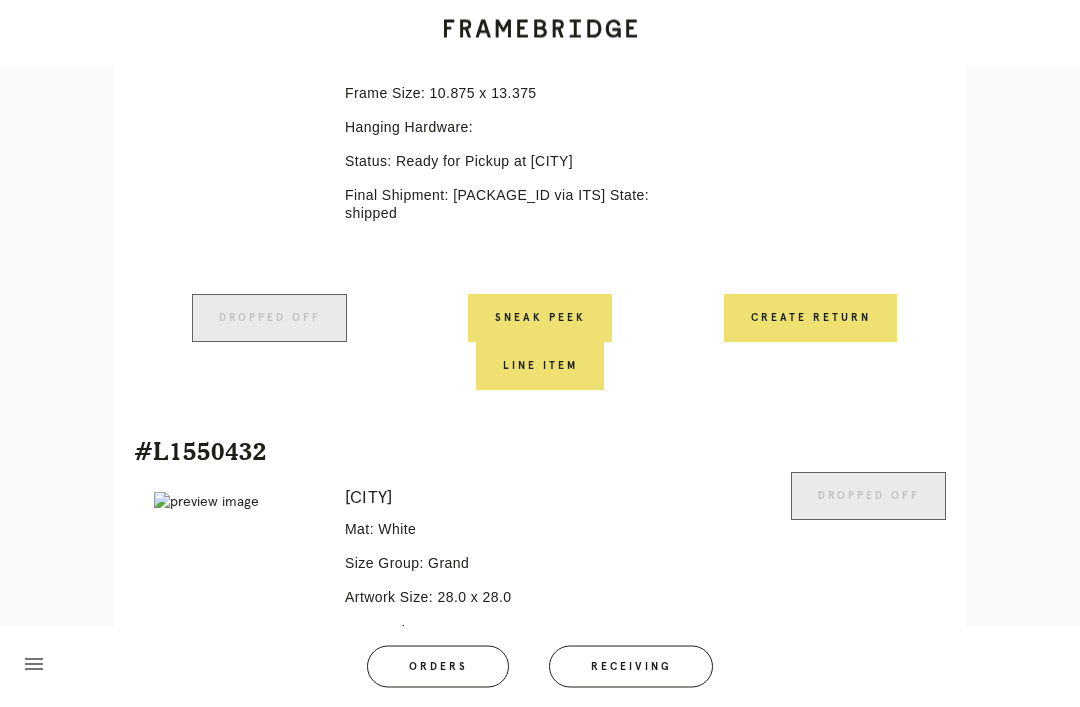 scroll, scrollTop: 814, scrollLeft: 0, axis: vertical 